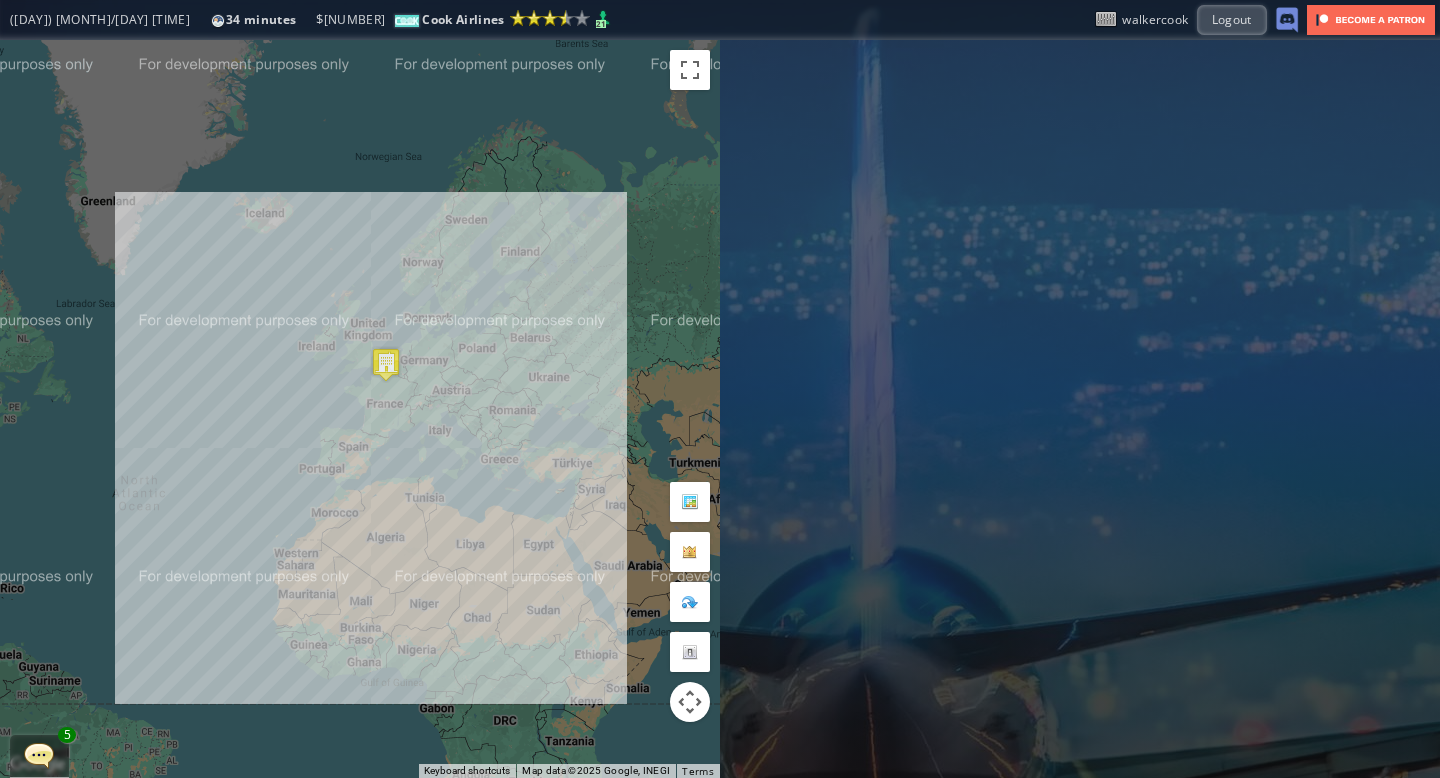 scroll, scrollTop: 0, scrollLeft: 0, axis: both 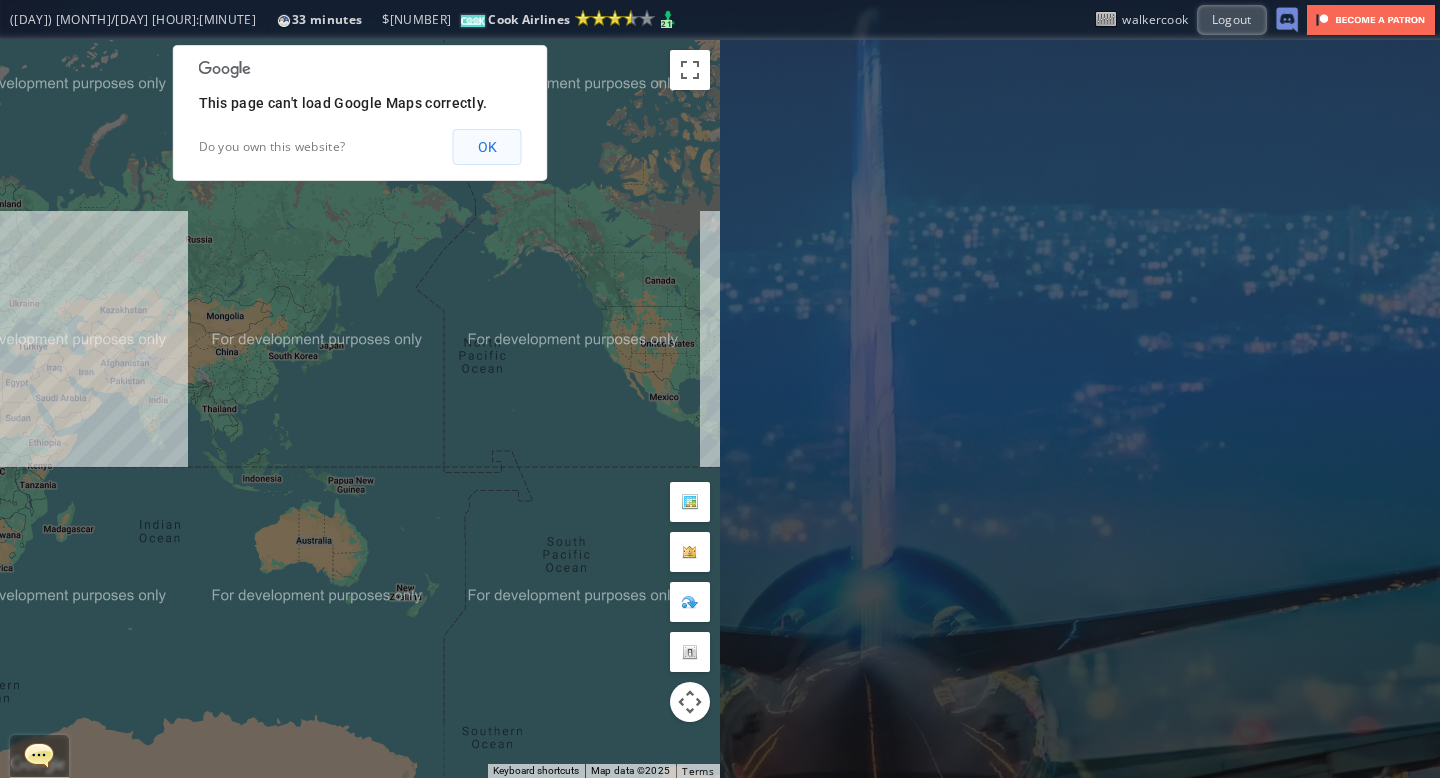 click on "OK" at bounding box center [487, 147] 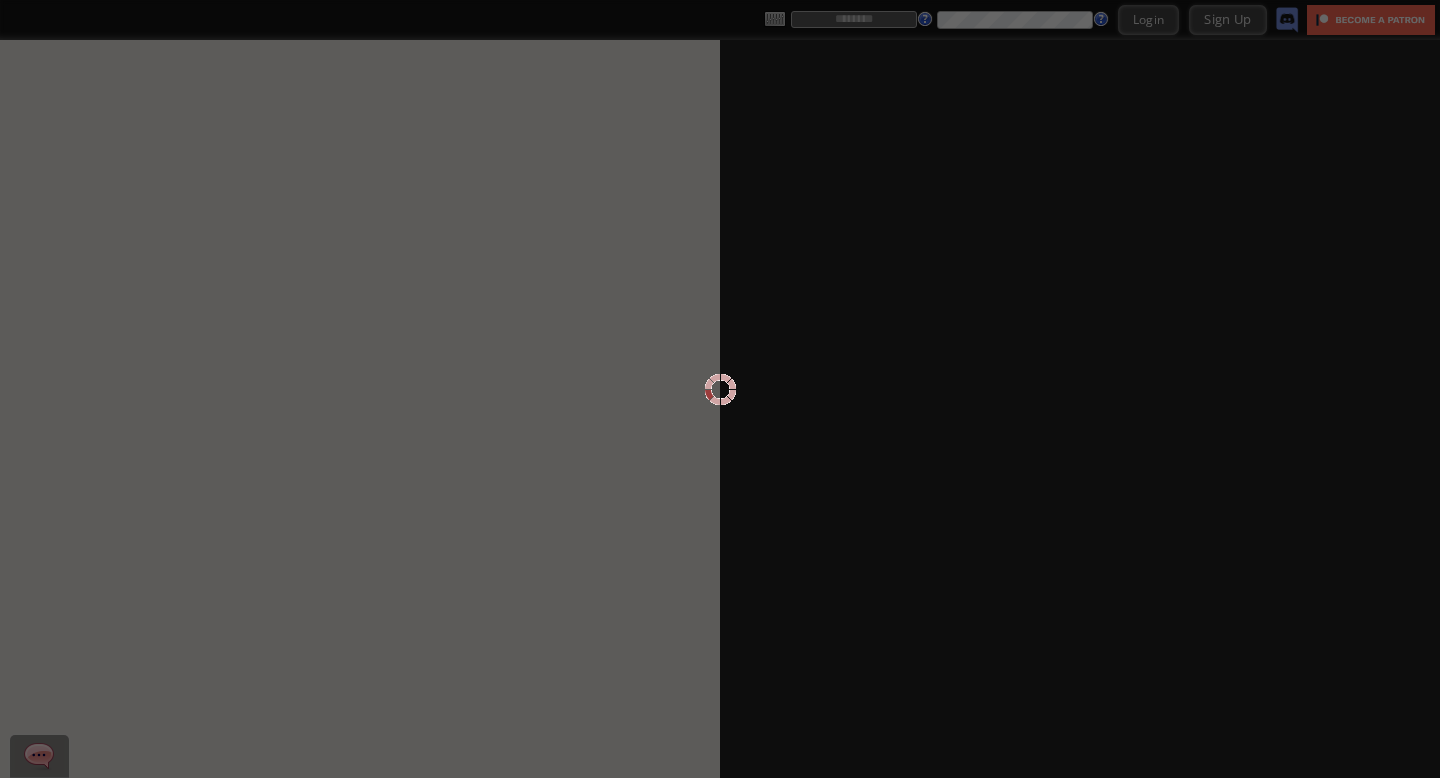 scroll, scrollTop: 0, scrollLeft: 0, axis: both 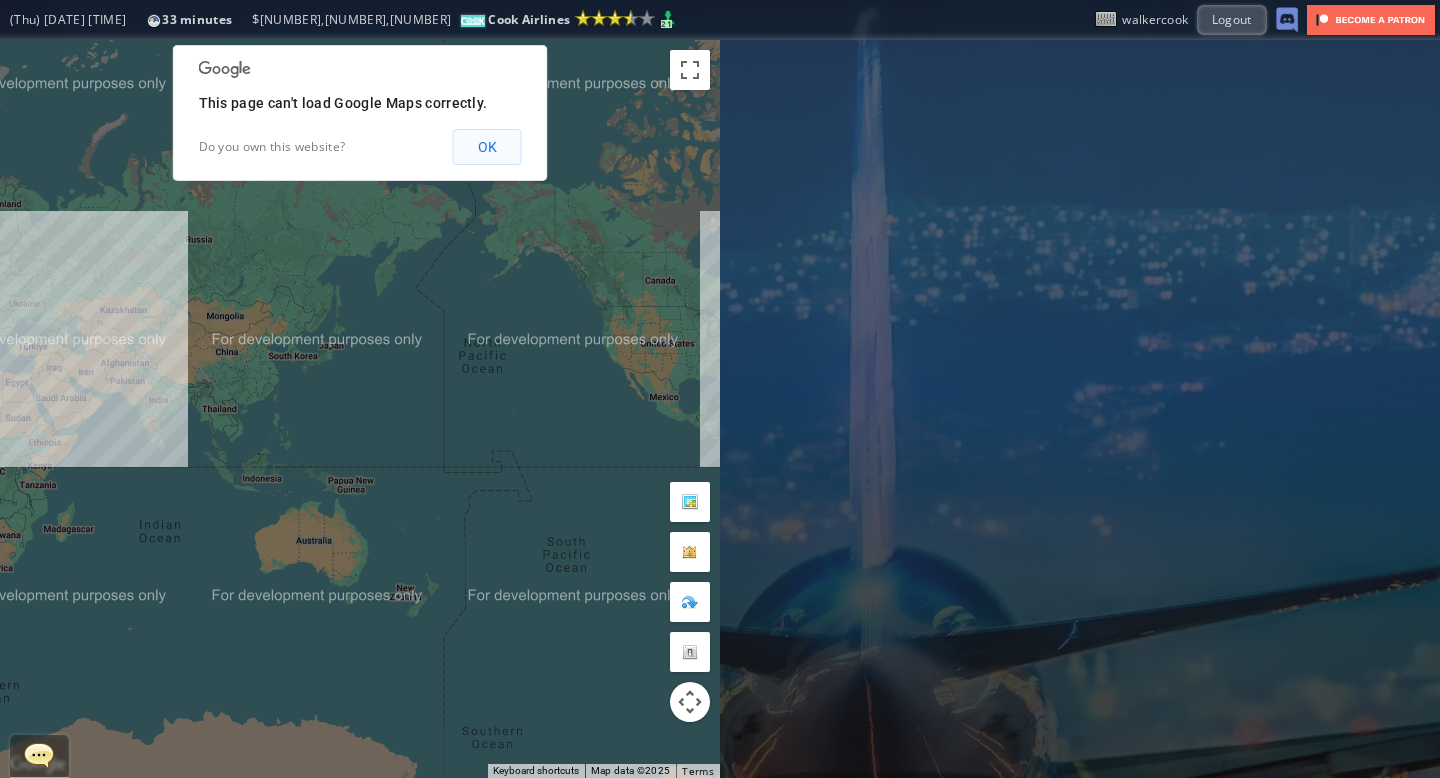 click on "OK" at bounding box center (487, 147) 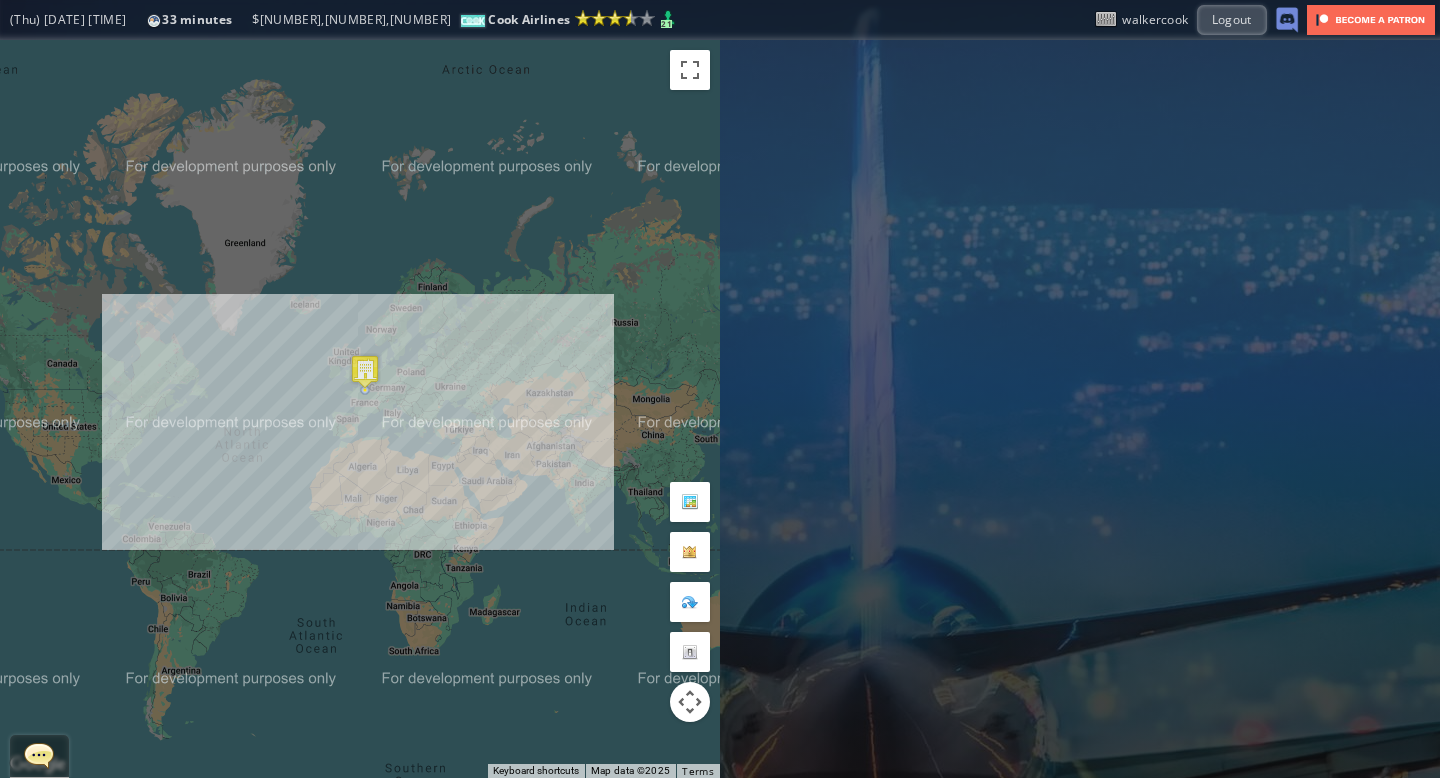 drag, startPoint x: 237, startPoint y: 304, endPoint x: 665, endPoint y: 399, distance: 438.41647 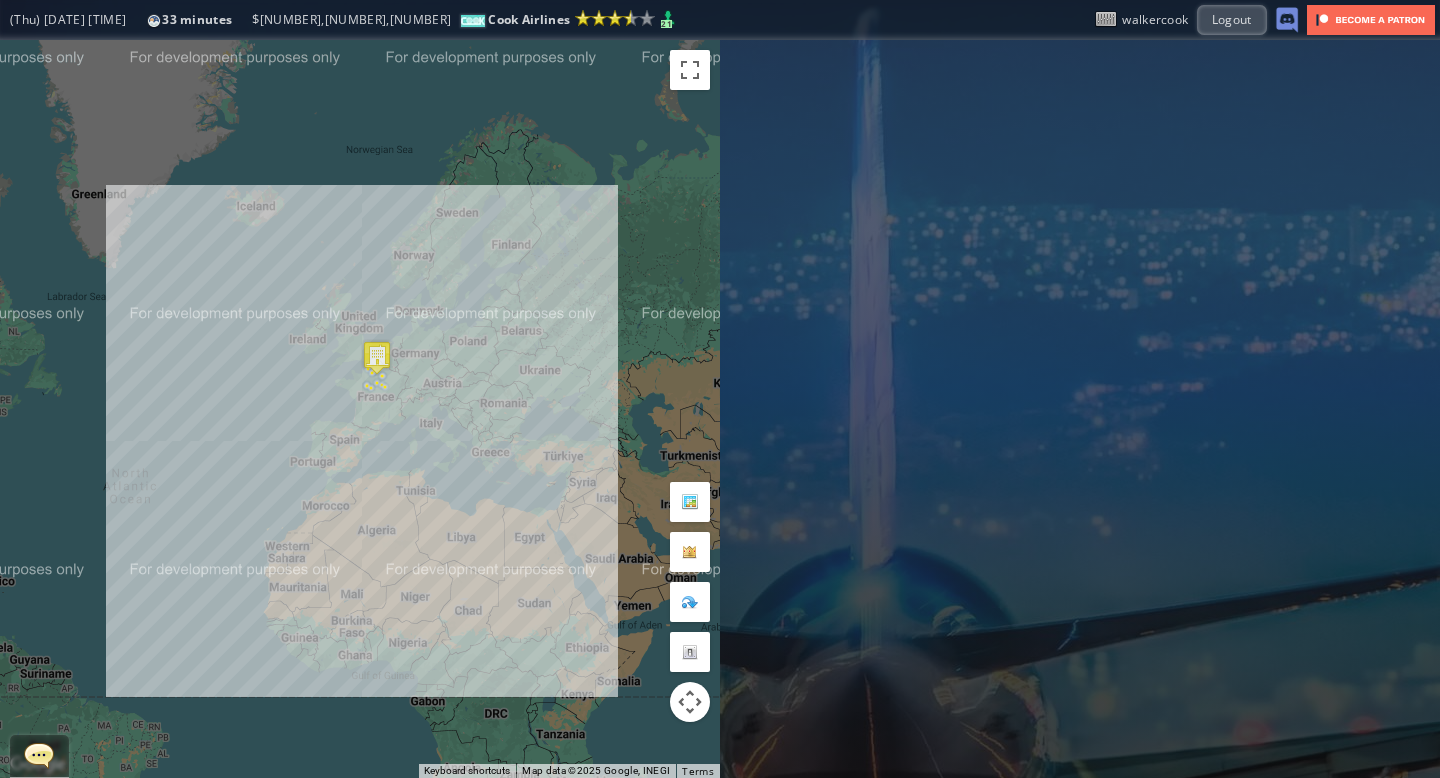 drag, startPoint x: 345, startPoint y: 332, endPoint x: 417, endPoint y: 270, distance: 95.015785 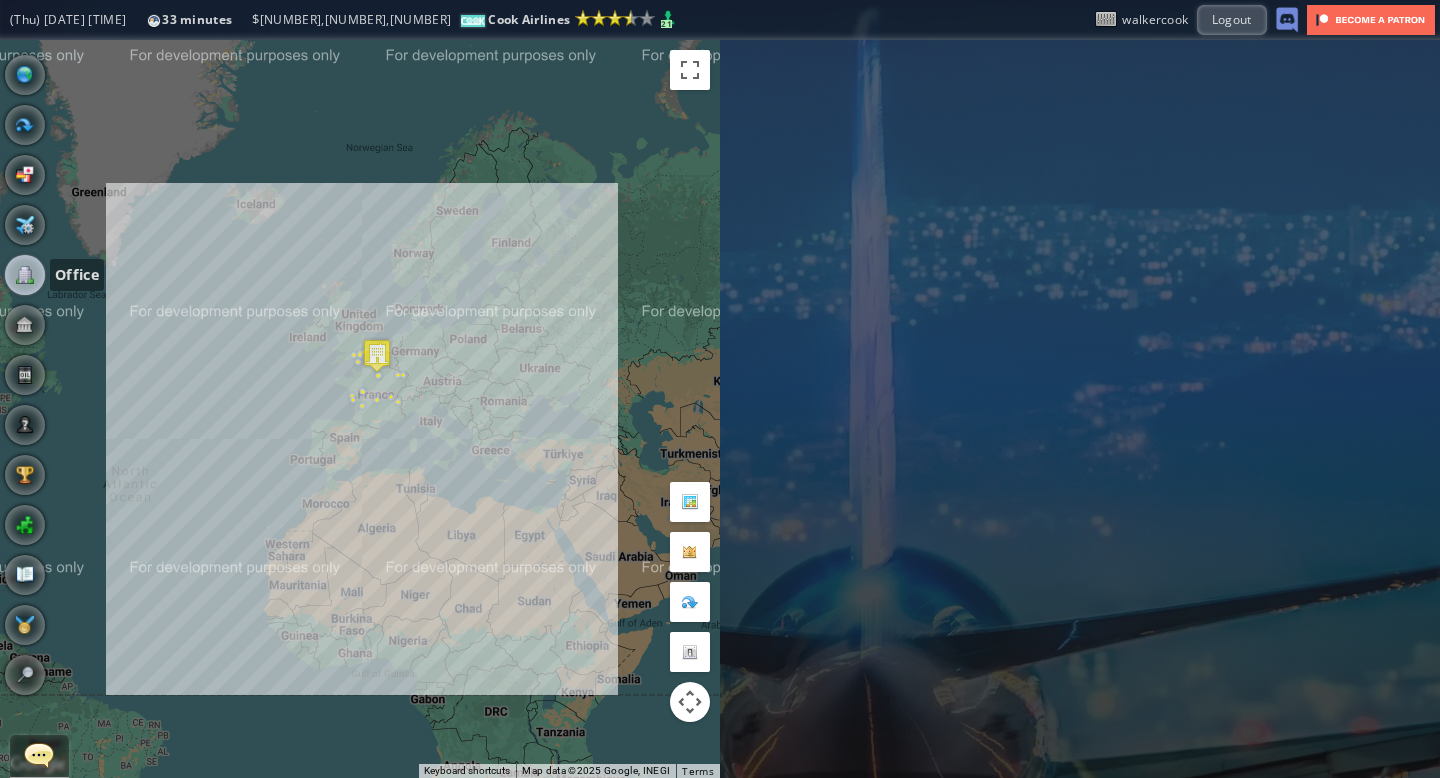 click at bounding box center [25, 275] 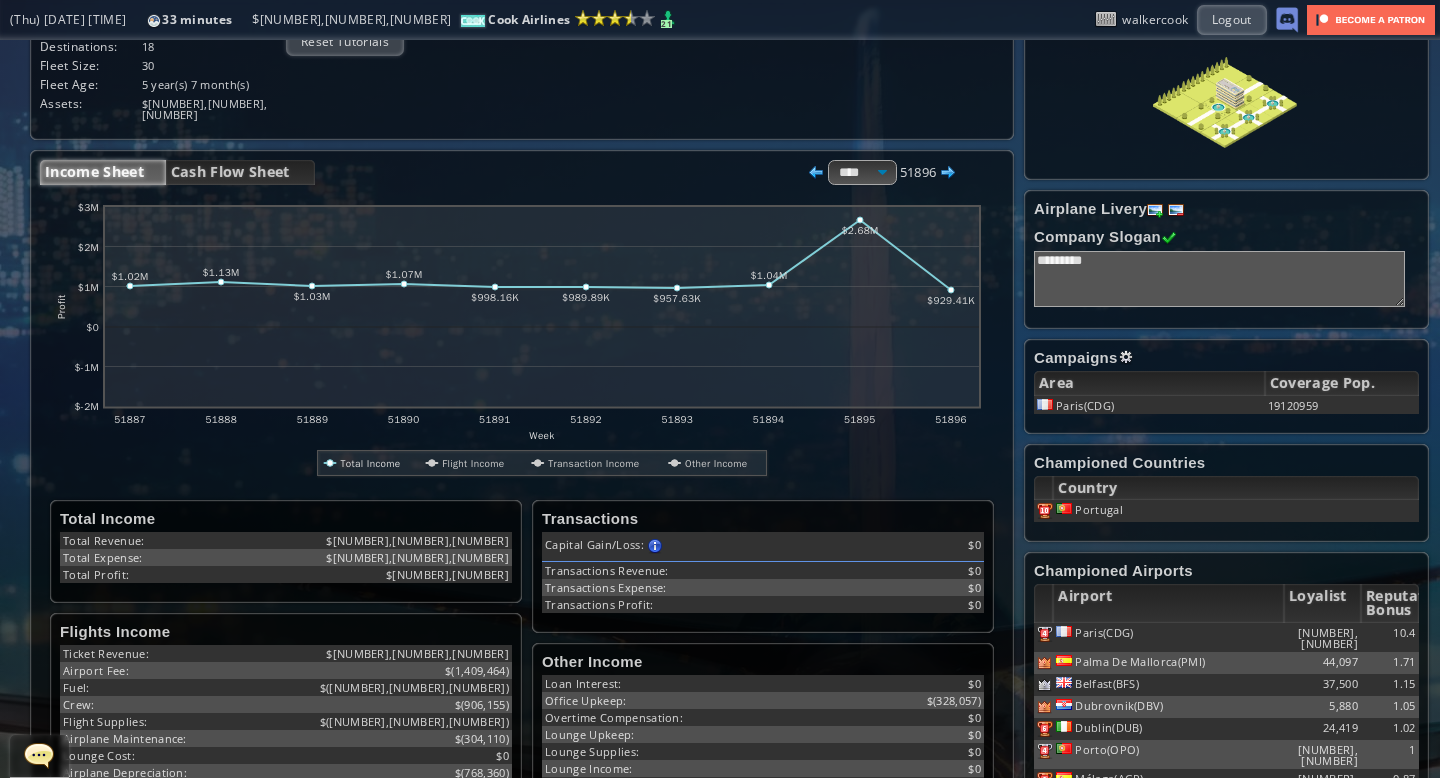 scroll, scrollTop: 0, scrollLeft: 0, axis: both 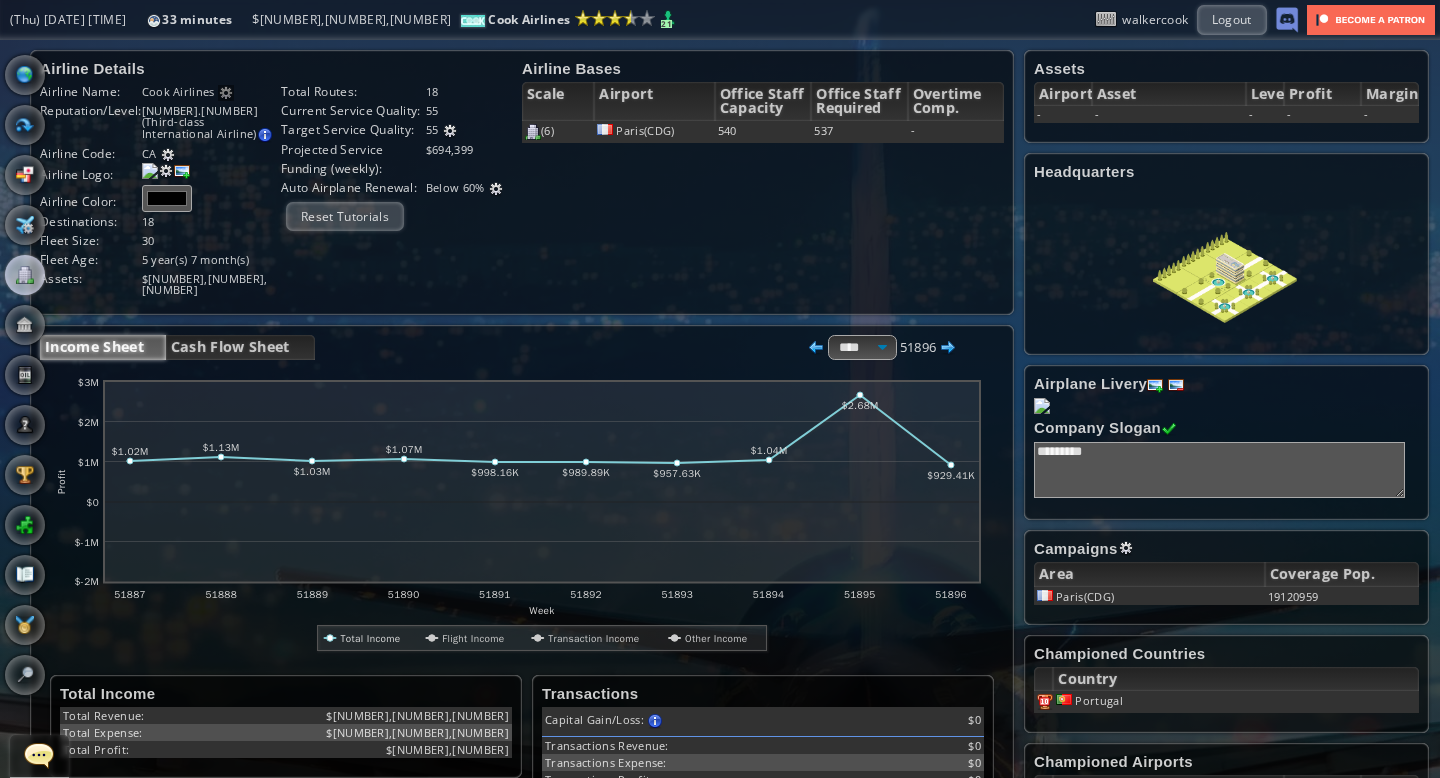 click on "Flights" at bounding box center [25, 125] 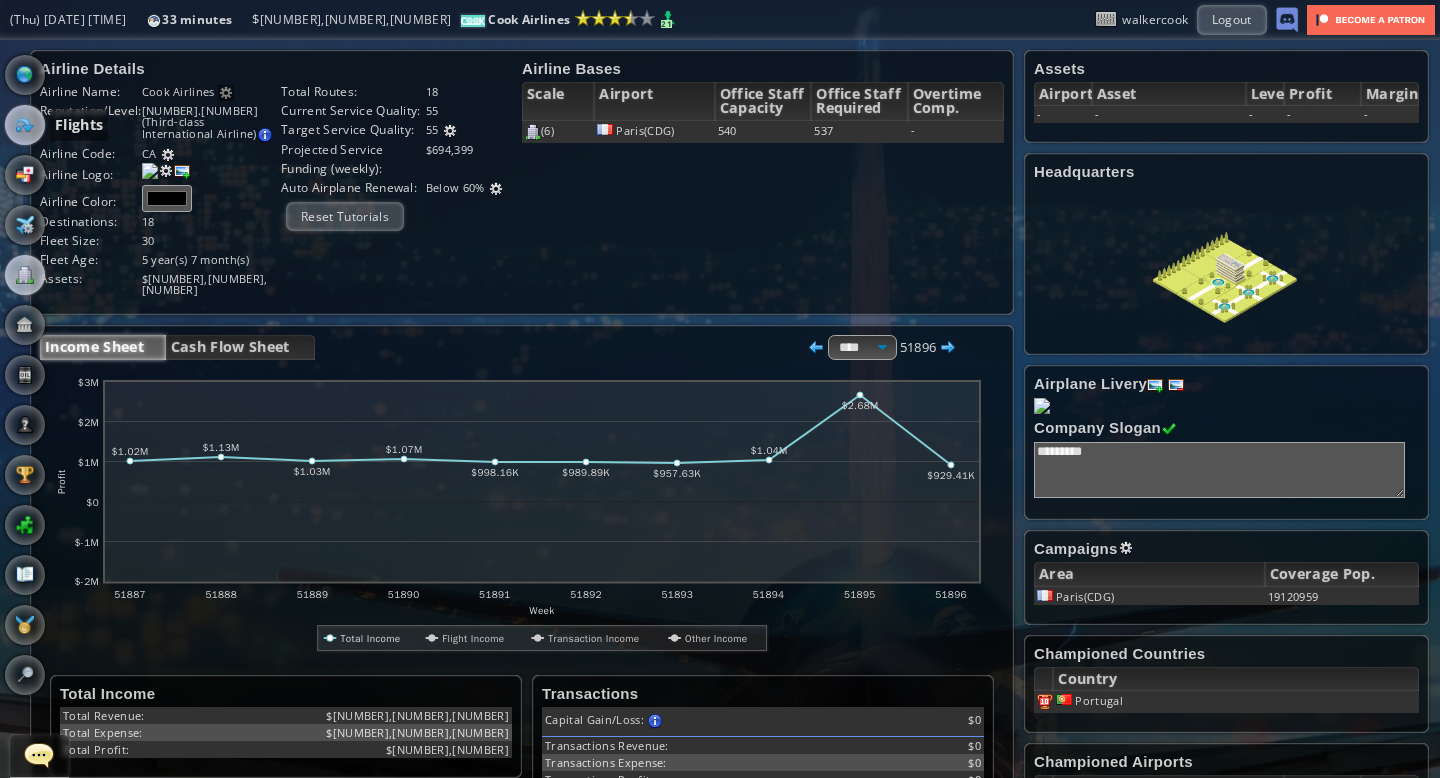 click at bounding box center (25, 125) 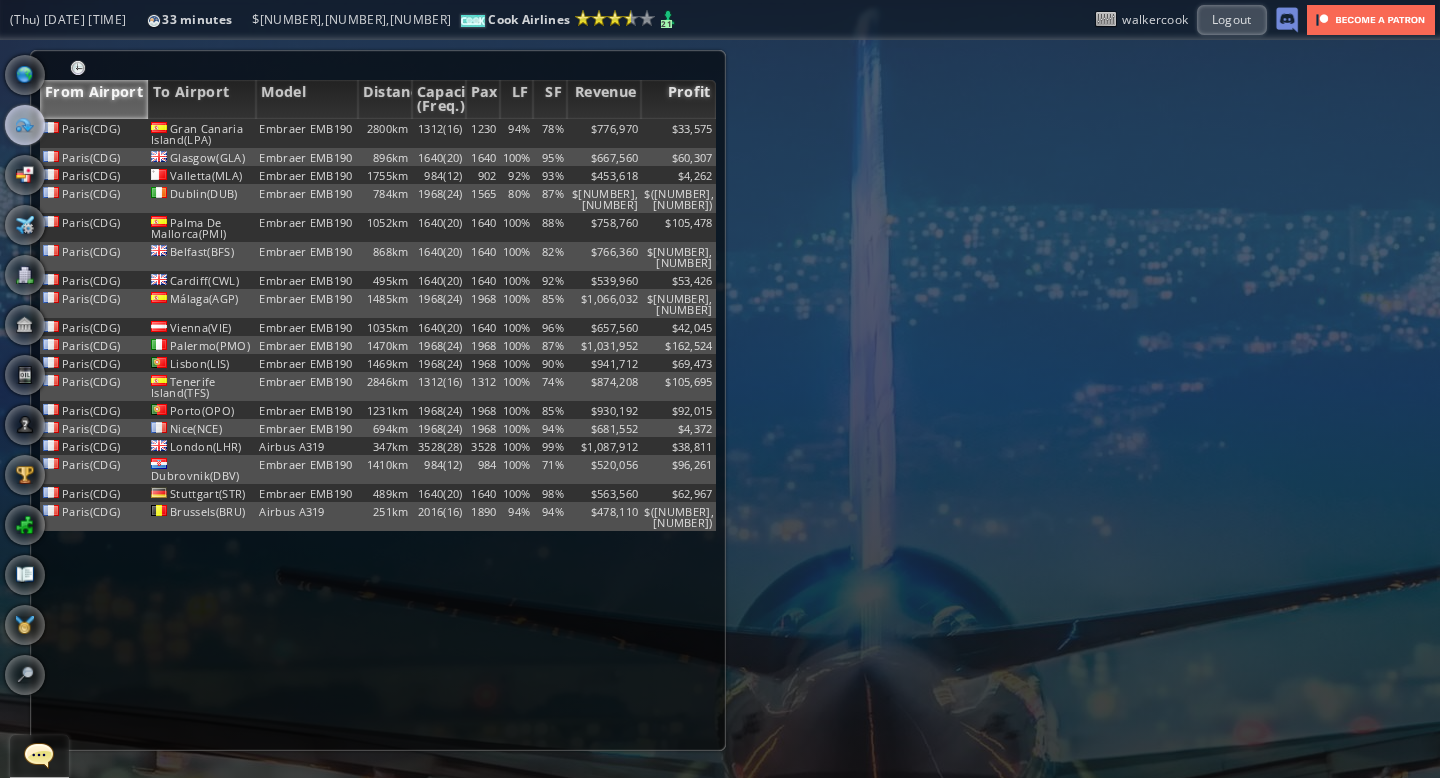 click on "Profit" at bounding box center [678, 99] 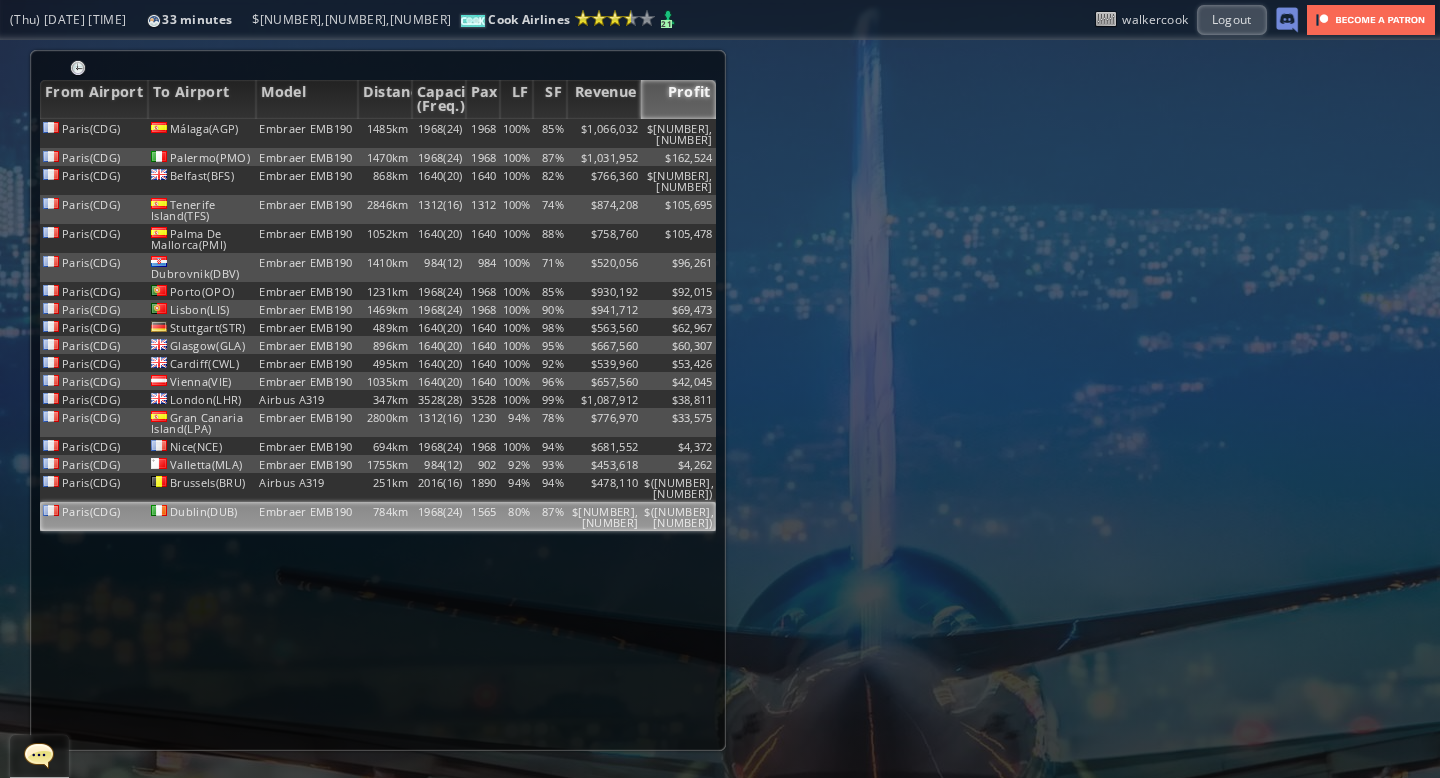 click on "$[NUMBER],[NUMBER]" at bounding box center [604, 133] 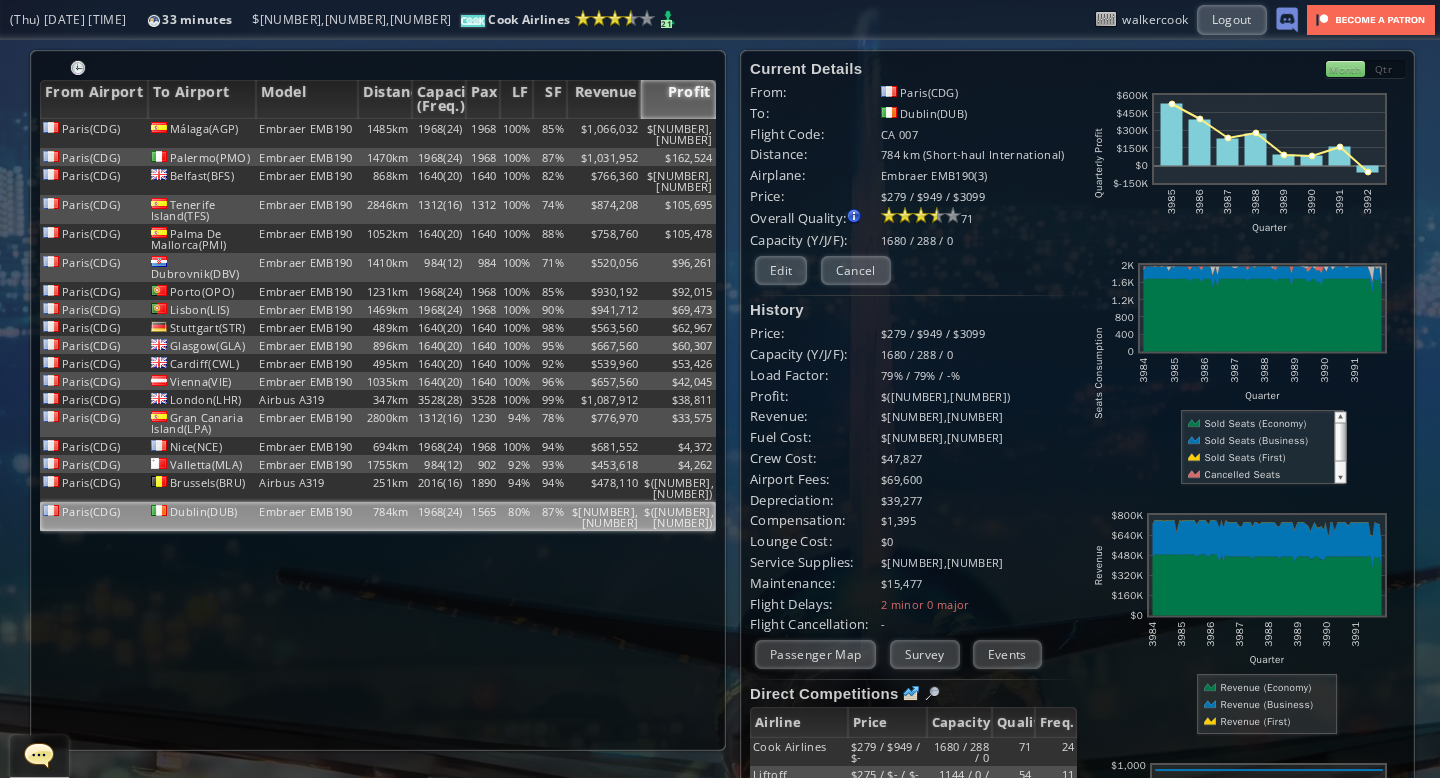 click on "Current Details
From:
[AIRPORT_NAME]([AIRPORT_CODE])
To:
[AIRPORT_NAME]([AIRPORT_CODE])
Flight Code:
[AIRLINE_CODE] [NUMBER]
Distance:
[NUMBER] km (Short-haul International)
Airplane:
[AIRPLANE_MODEL]([NUMBER])
Price:
$[NUMBER] / $[NUMBER] / $[NUMBER]
Overall Quality:
Overall quality is determined by:
- Fleet Age per Route
- Service Star level per route
- Company wide Service Quality
[NUMBER]
Edit $[NUMBER]" at bounding box center (1077, 554) 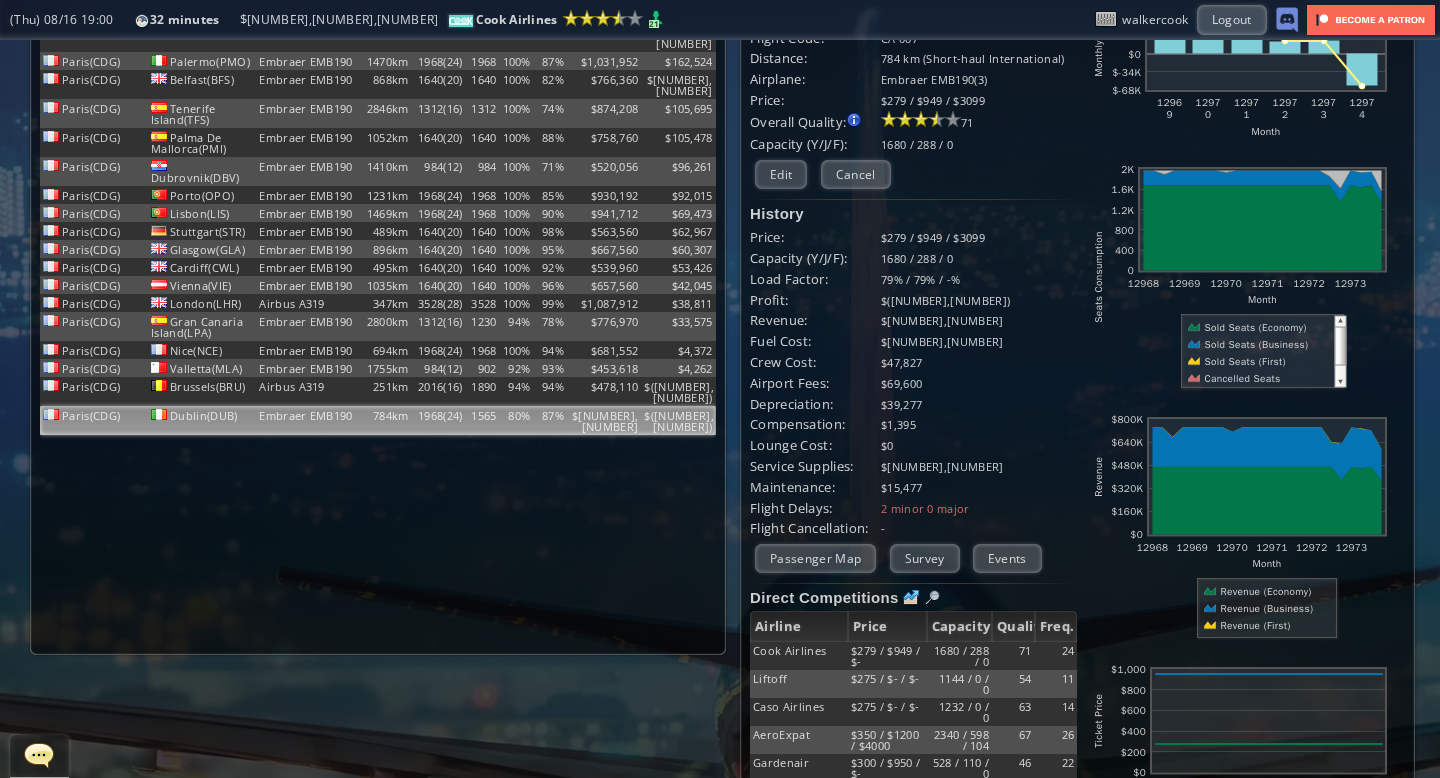 scroll, scrollTop: 0, scrollLeft: 0, axis: both 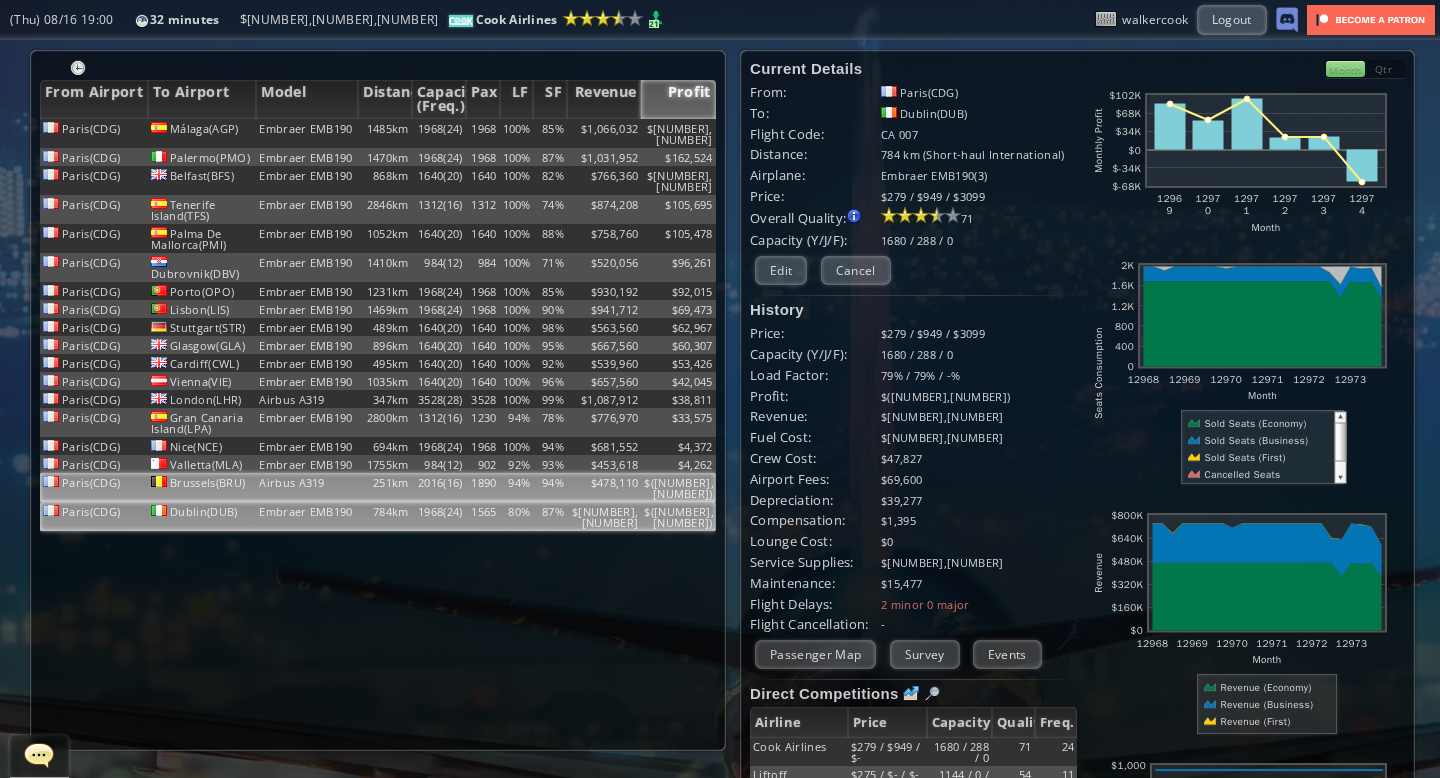 click on "94%" at bounding box center [517, 133] 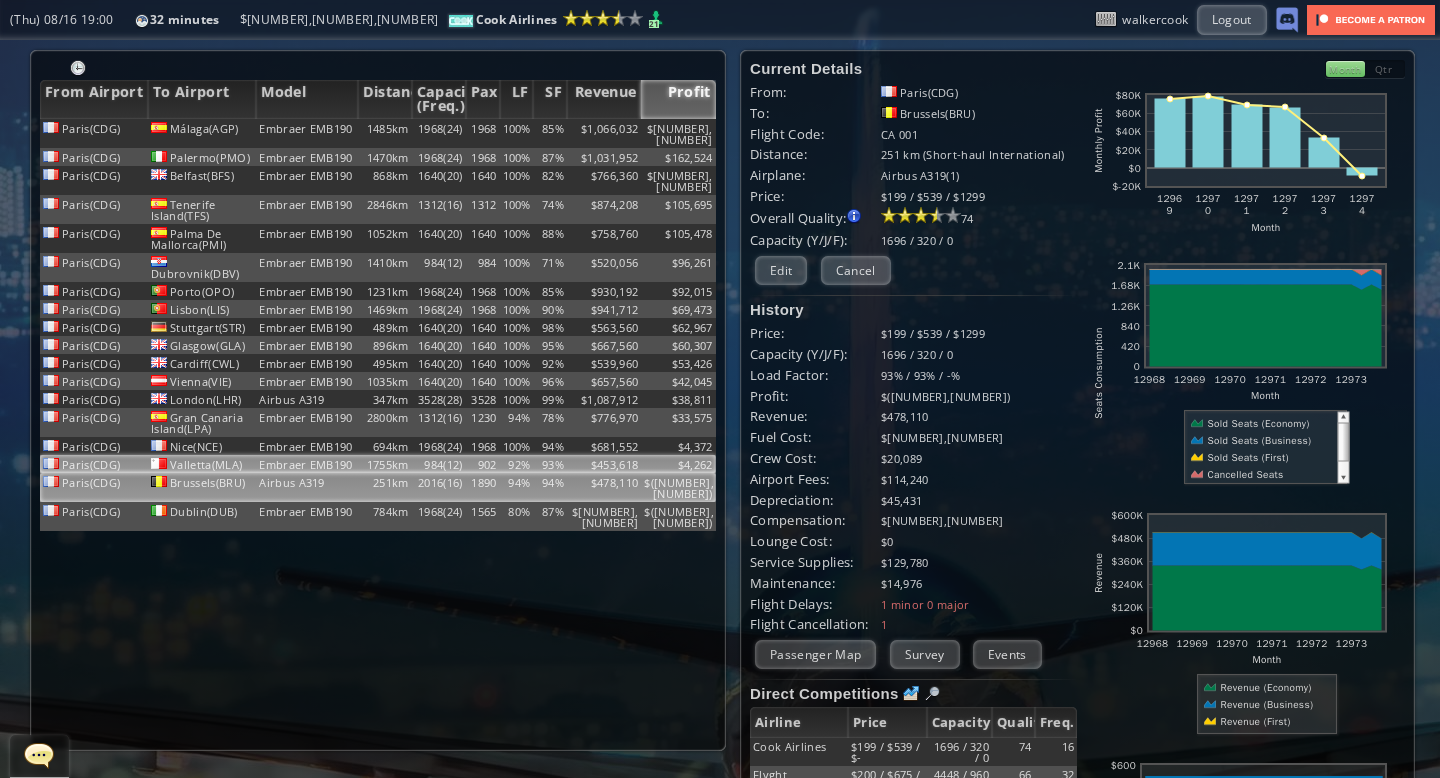 click on "92%" at bounding box center [517, 133] 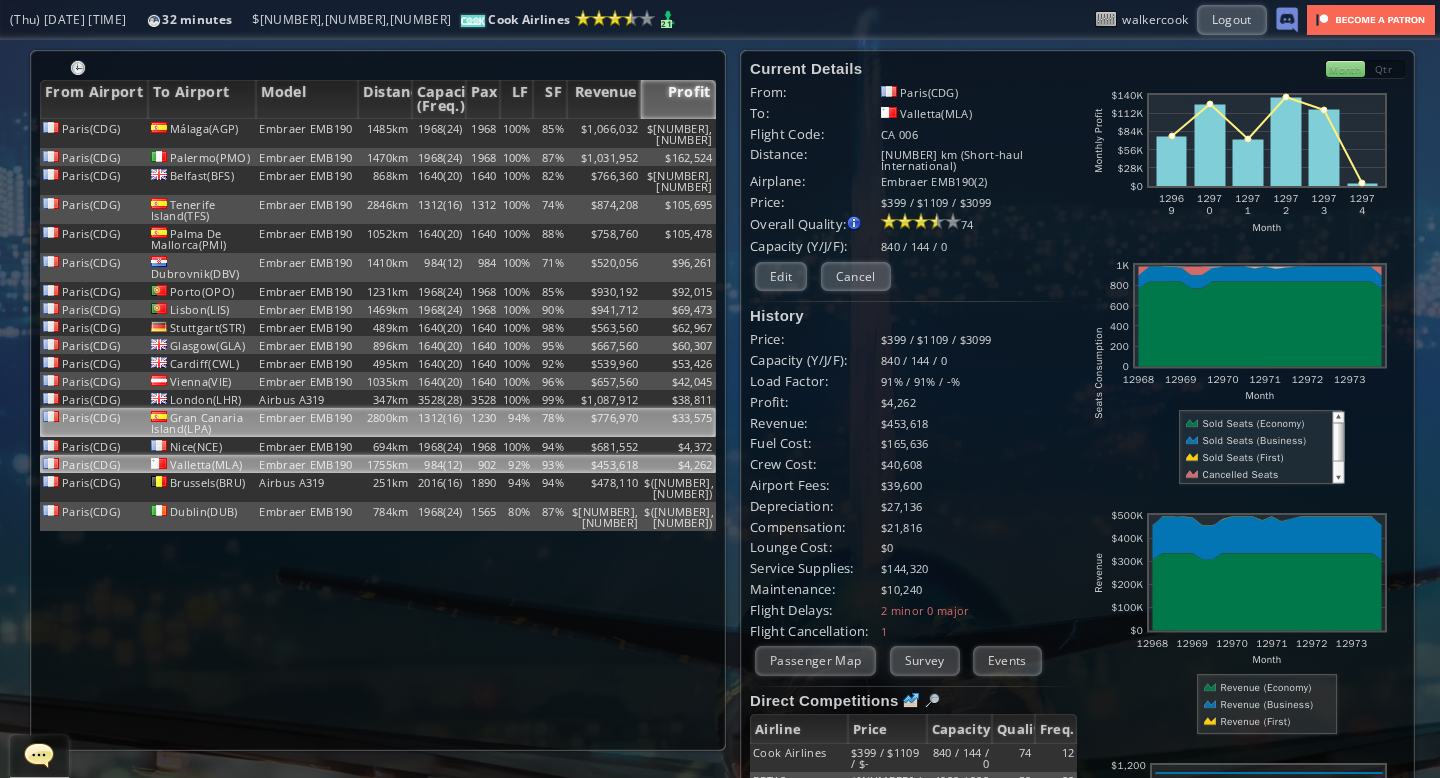 click on "94%" at bounding box center [517, 133] 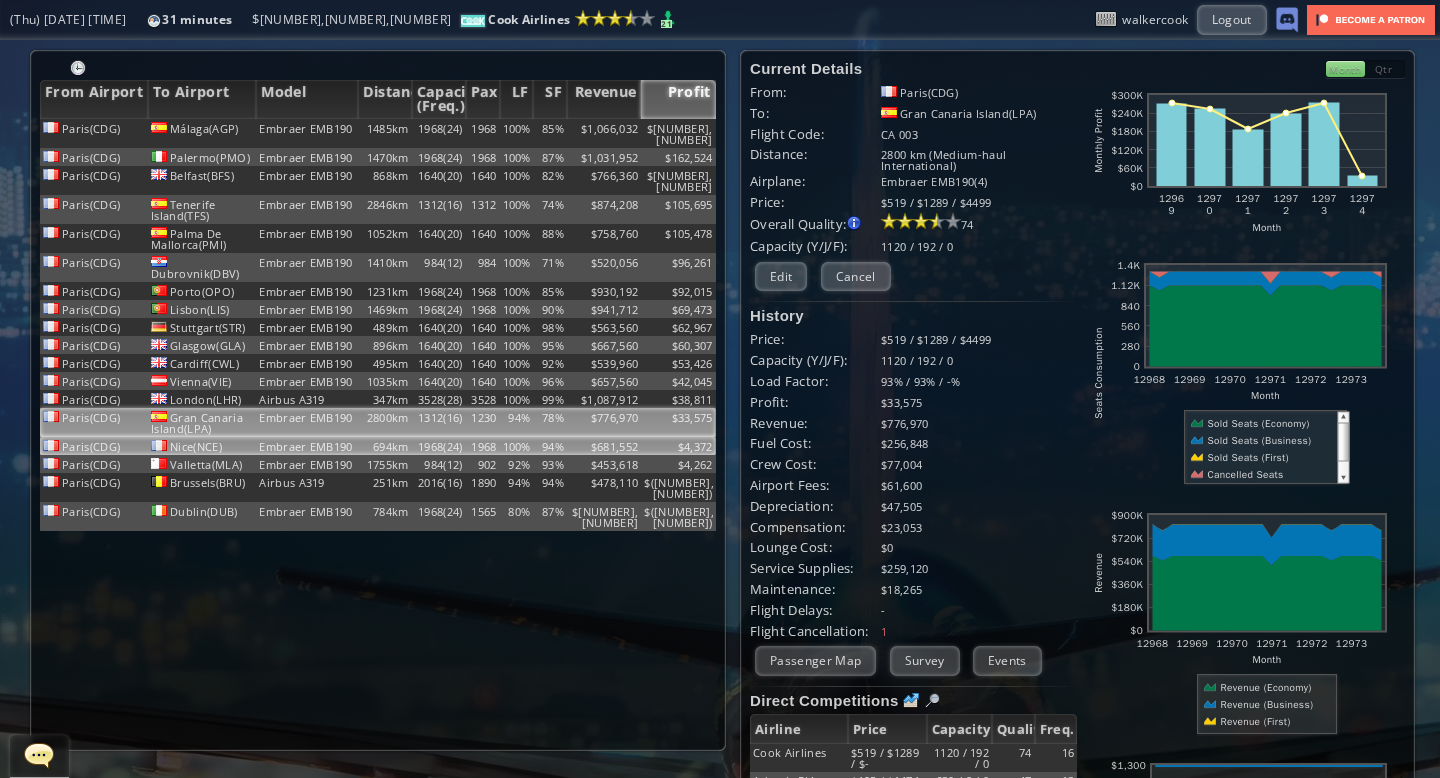 click on "100%" at bounding box center [517, 133] 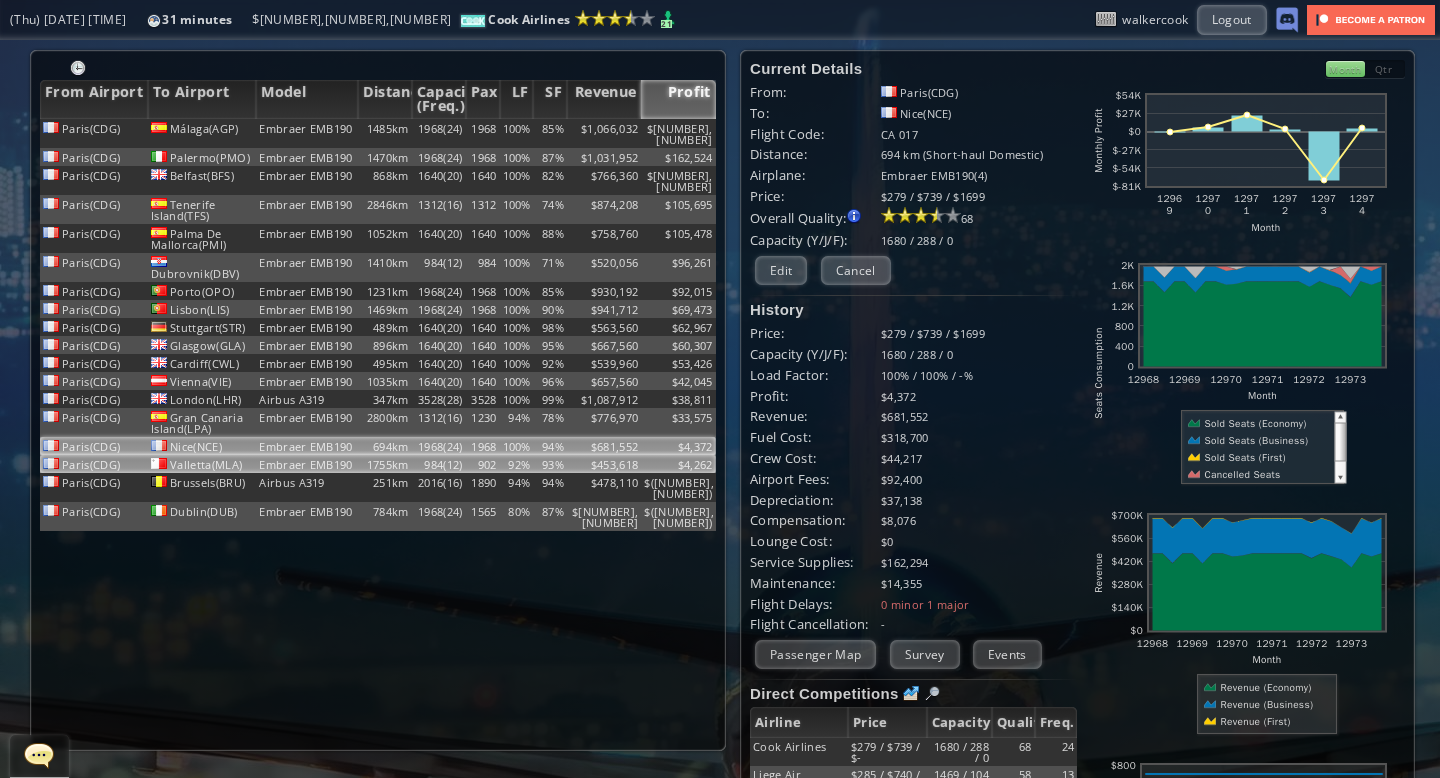 click on "92%" at bounding box center [517, 133] 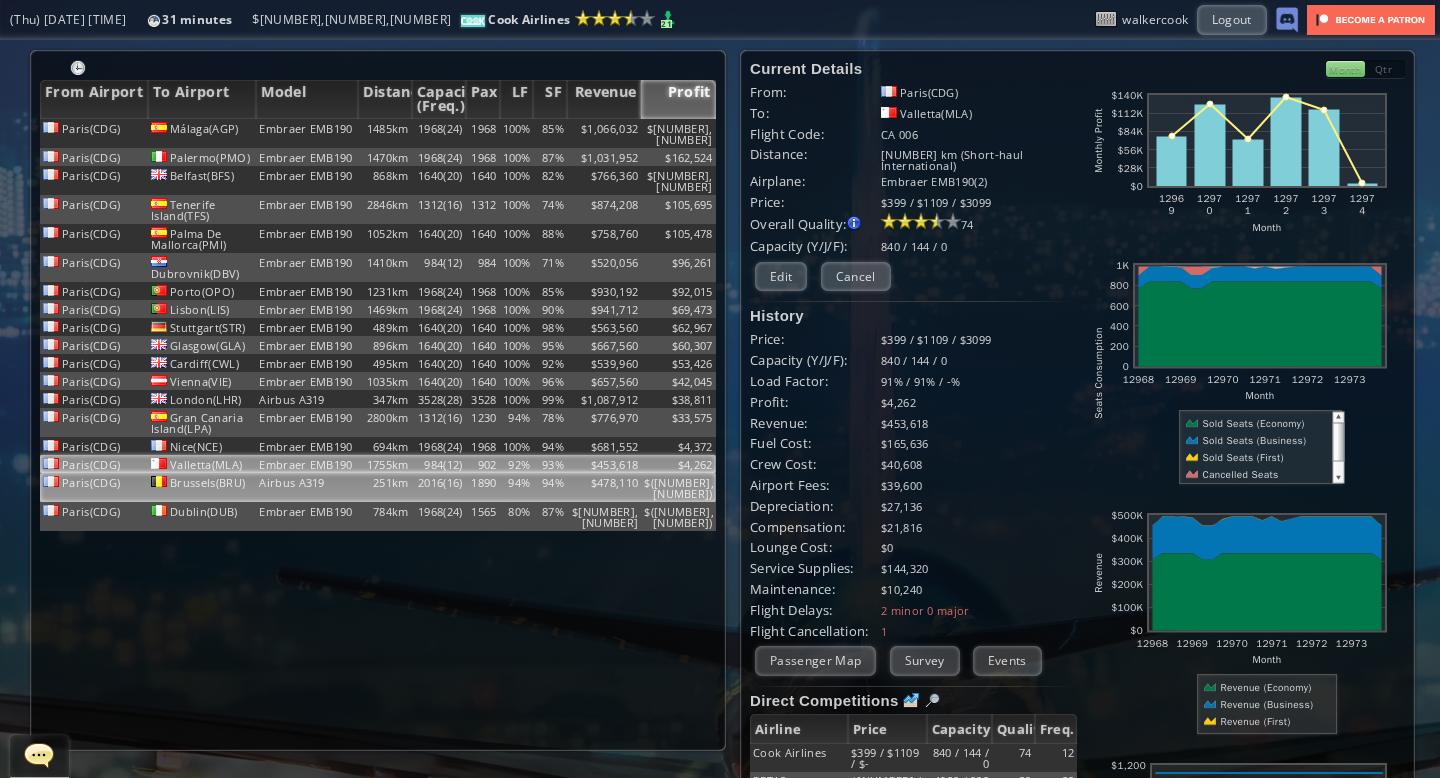 click on "94%" at bounding box center (517, 133) 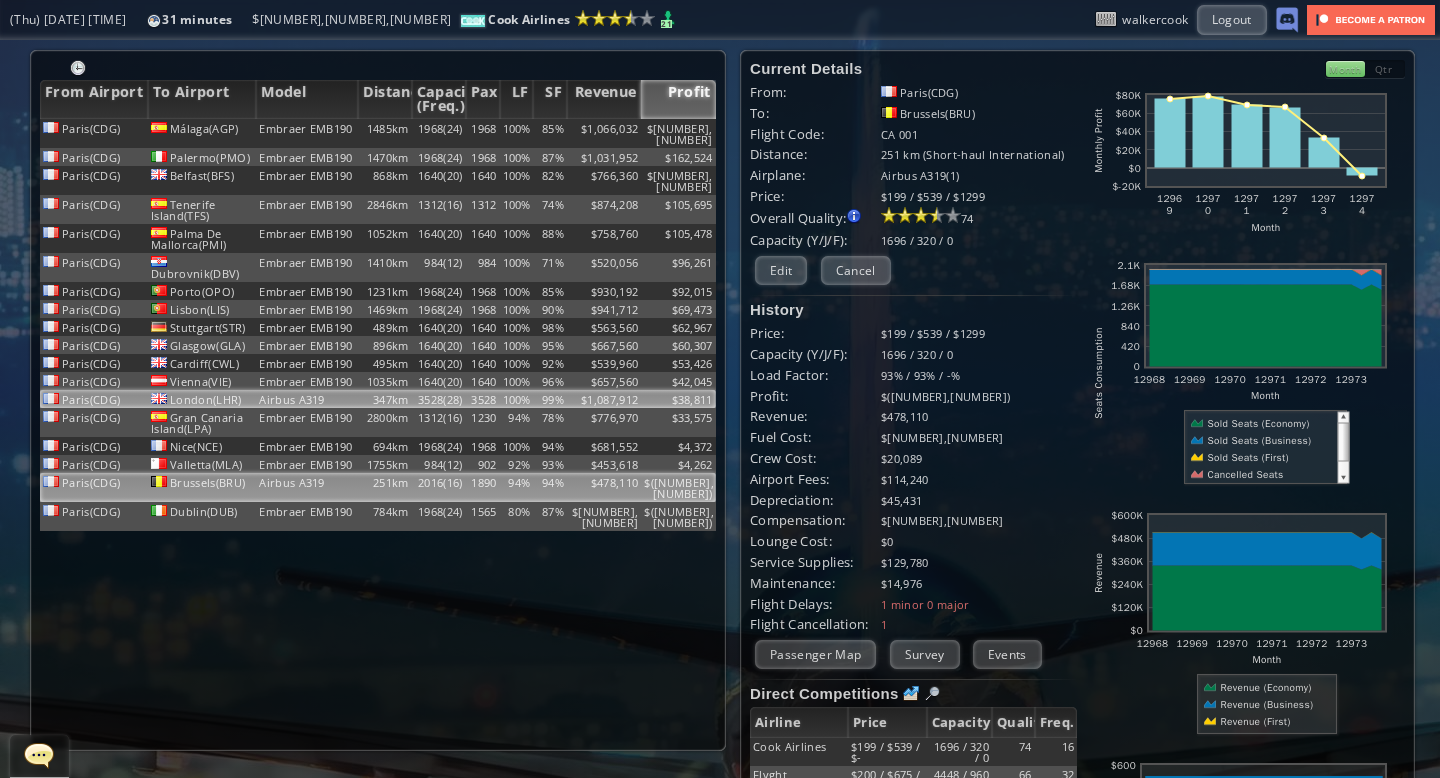 click on "100%" at bounding box center (517, 133) 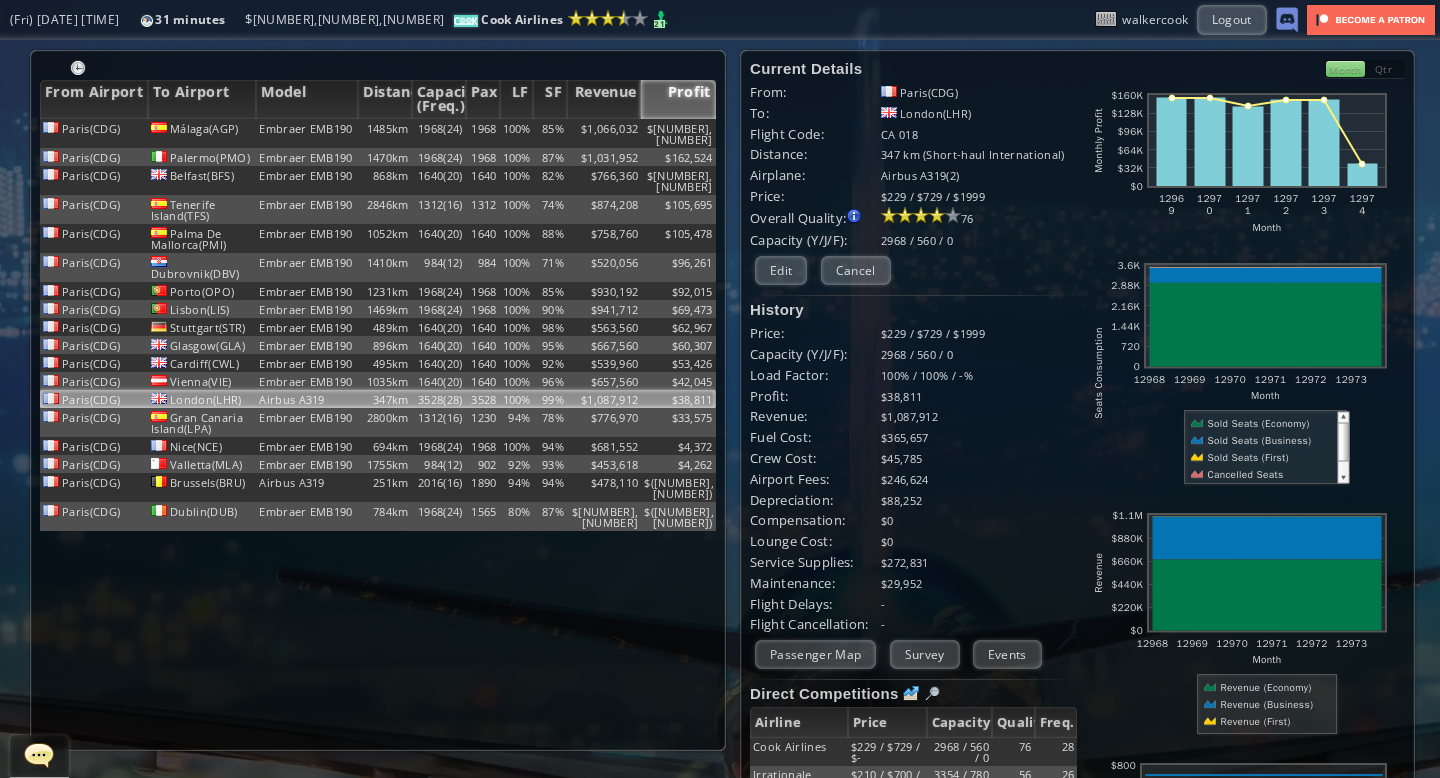 click on "Qtr" at bounding box center [1385, 69] 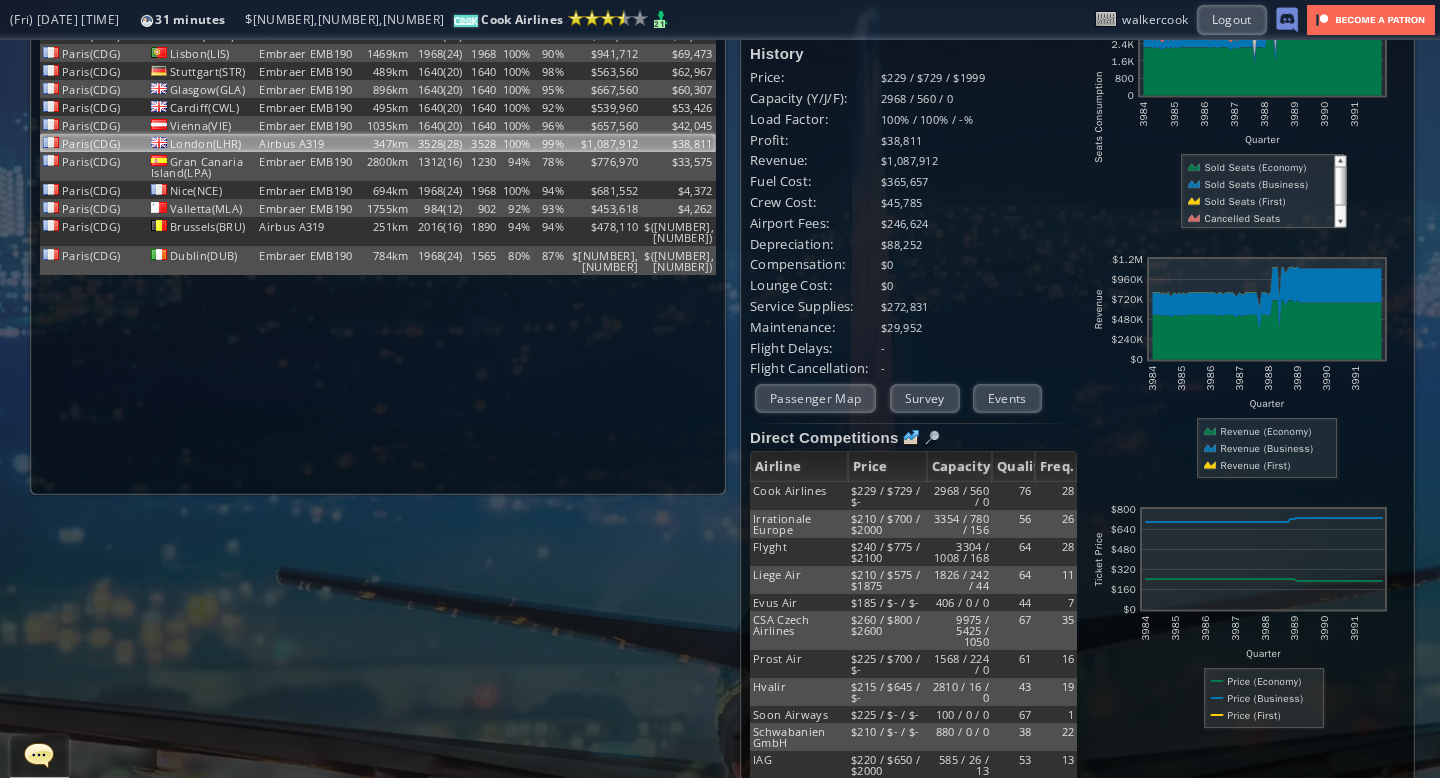 scroll, scrollTop: 255, scrollLeft: 0, axis: vertical 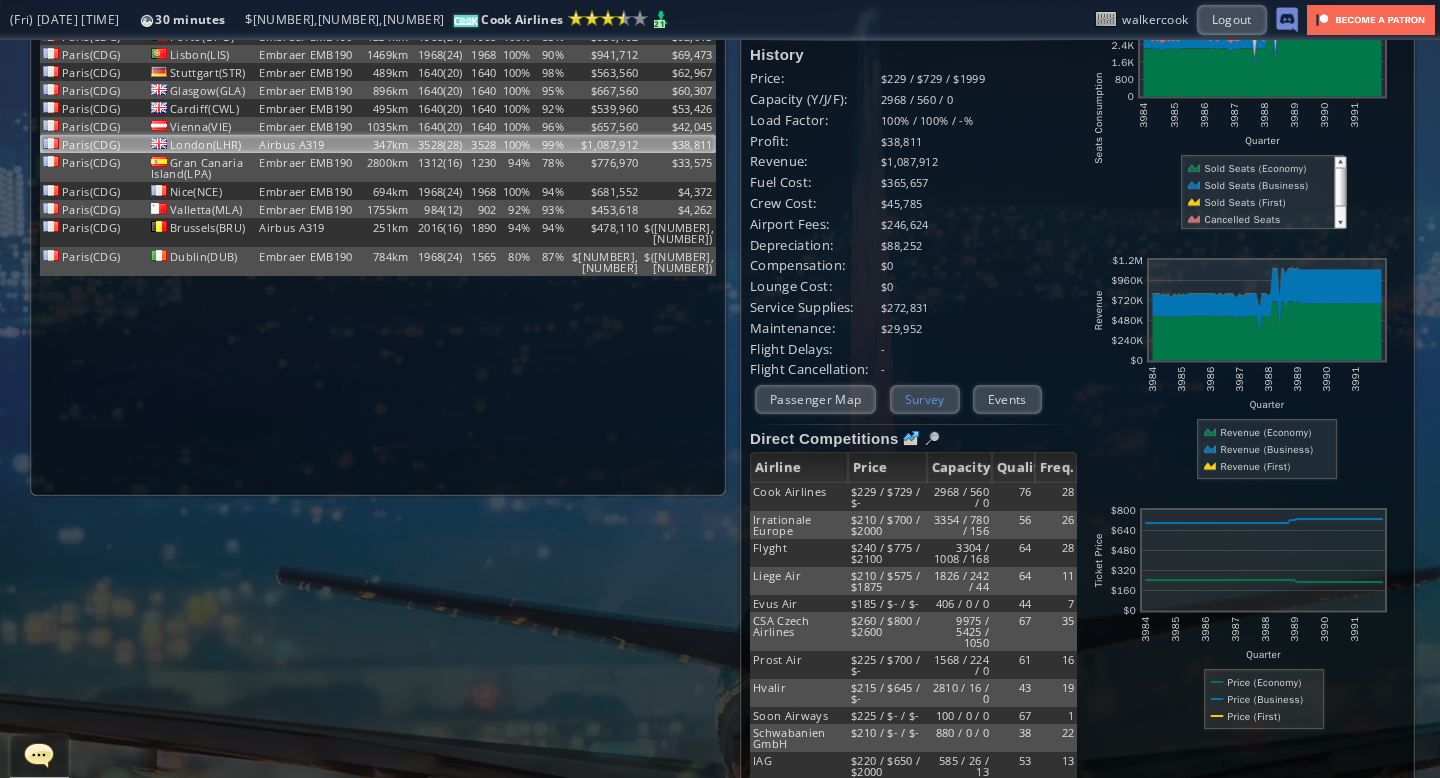 click on "Survey" at bounding box center [925, 399] 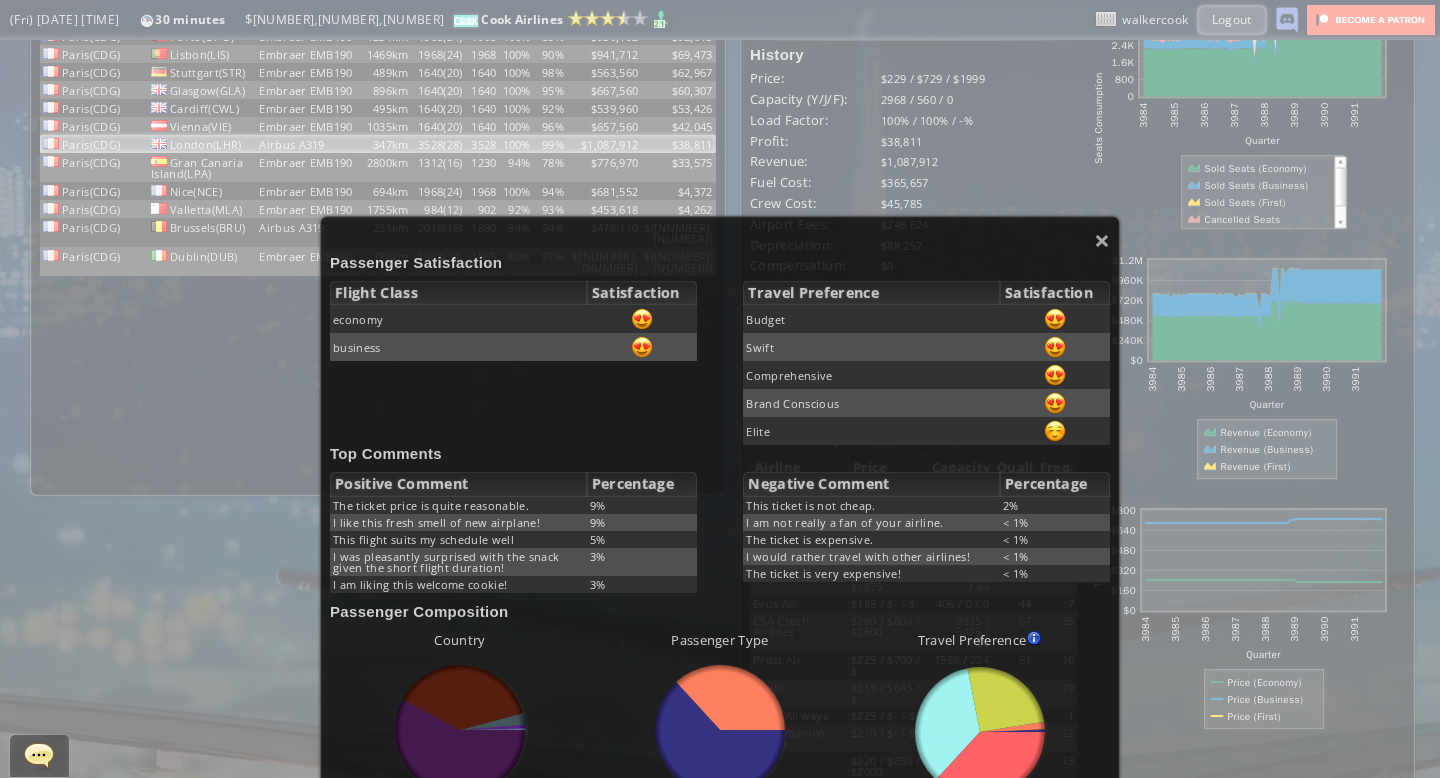 click on "×
Passenger Satisfaction
Flight Class
Satisfaction
economy business
Travel Preference
Satisfaction
Budget Swift Comprehensive Brand Conscious Elite
Top Comments
Positive Comment
Percentage
The ticket price is quite reasonable. [NUMBER]% I like this fresh smell of new airplane! [NUMBER]% This flight suits my schedule well [NUMBER]% I was pleasantly surprised with the snack given the short flight duration! [NUMBER]% I am liking this welcome cookie! [NUMBER]%
Negative Comment
Percentage
This ticket is not cheap. [NUMBER]% I am not really a fan of your airline. < [NUMBER]% The ticket is expensive. < [NUMBER]% I would rather travel with other airlines! < [NUMBER]% The ticket is very expensive! < [NUMBER]%
Passenger Composition
Country
abcdefhiklmnopqrstuvwxyz Loading chart. Please wait. abcdefhiklmnopqrstuvwxyz" at bounding box center (720, 779) 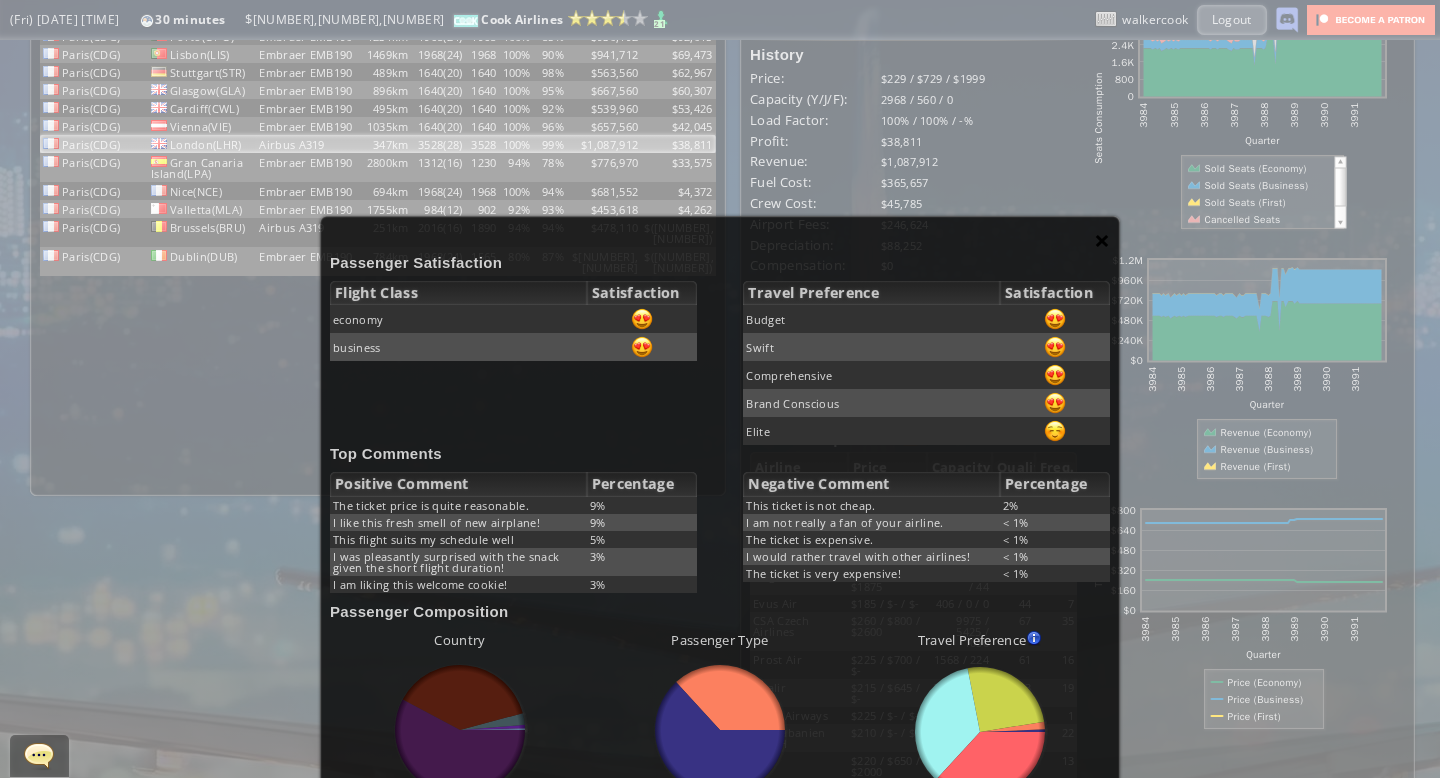 click on "×" at bounding box center (1102, 240) 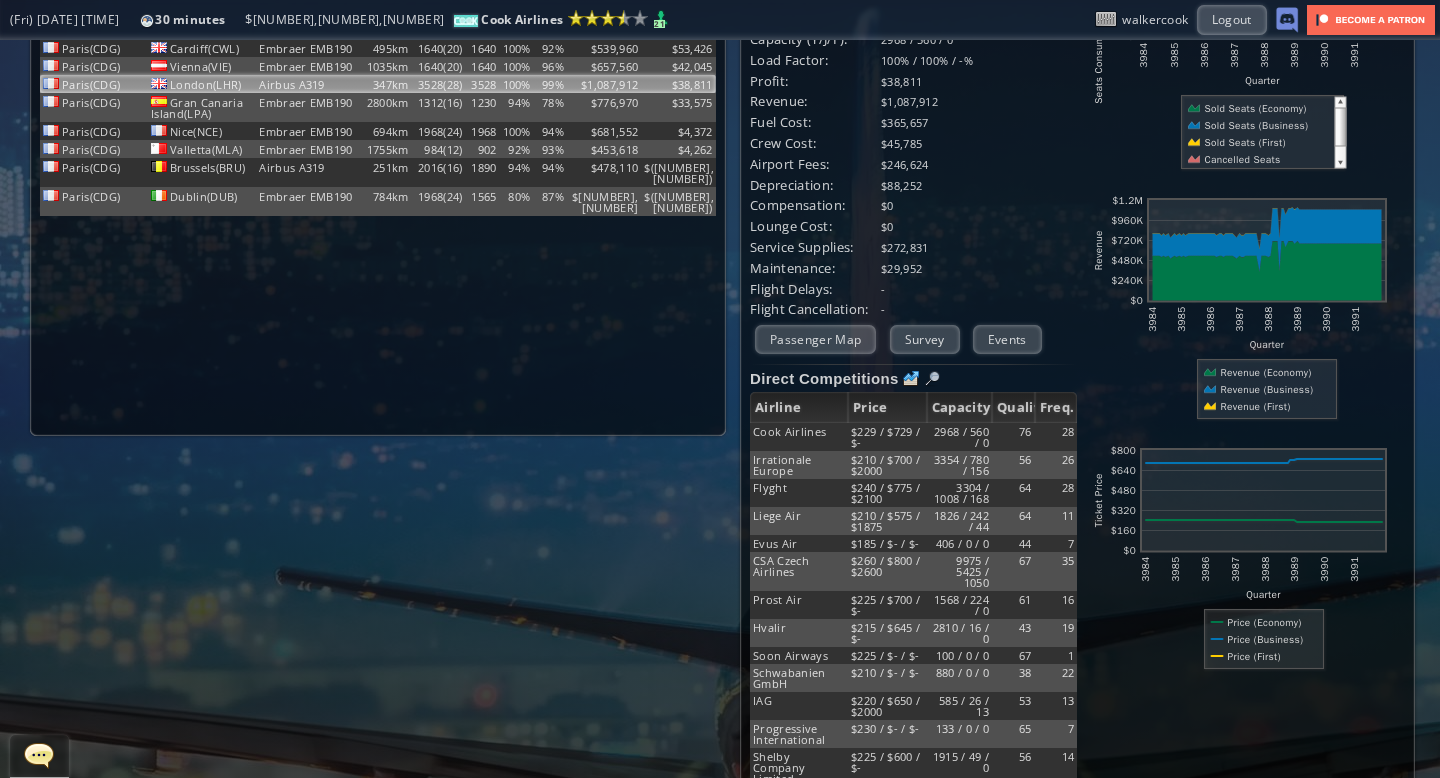 scroll, scrollTop: 0, scrollLeft: 0, axis: both 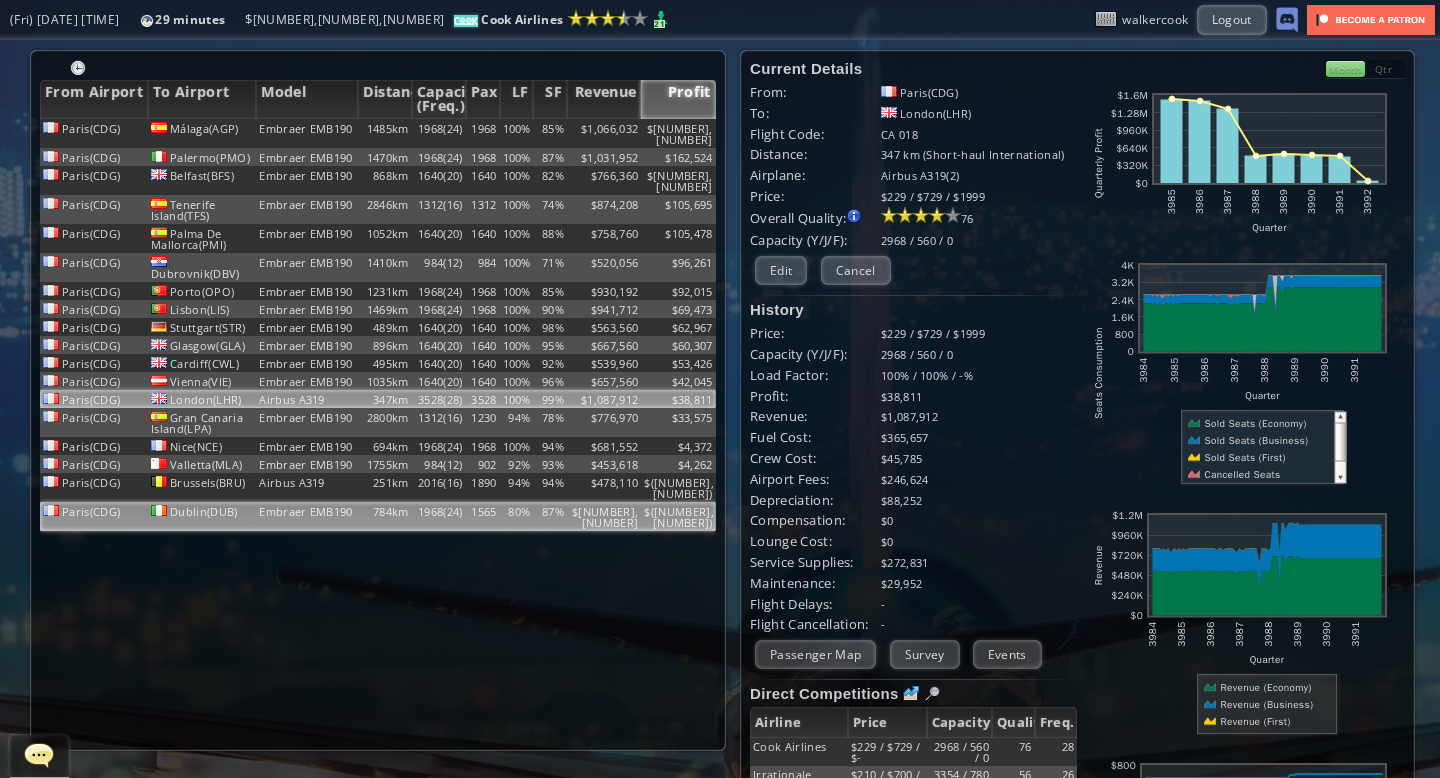 click on "87%" at bounding box center [550, 133] 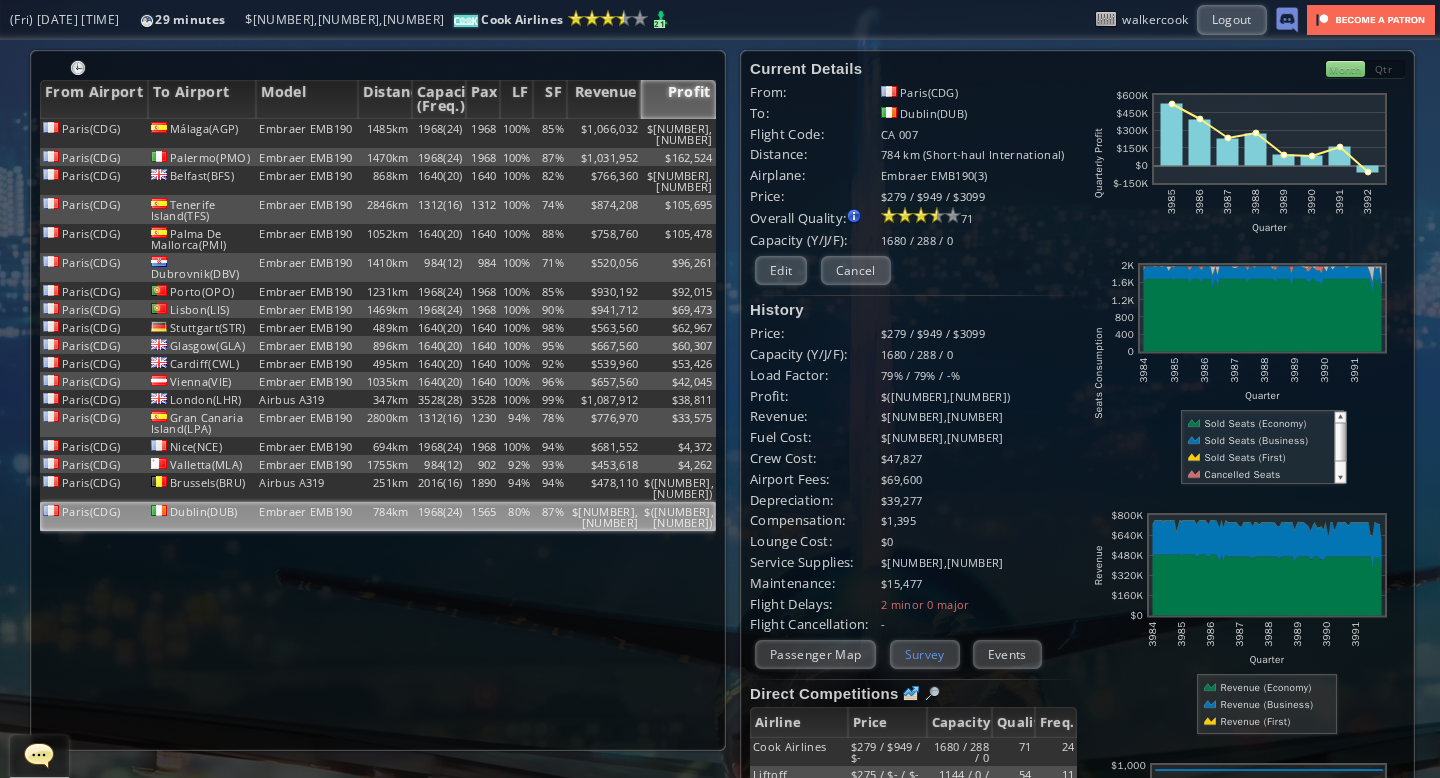 click on "Survey" at bounding box center (925, 654) 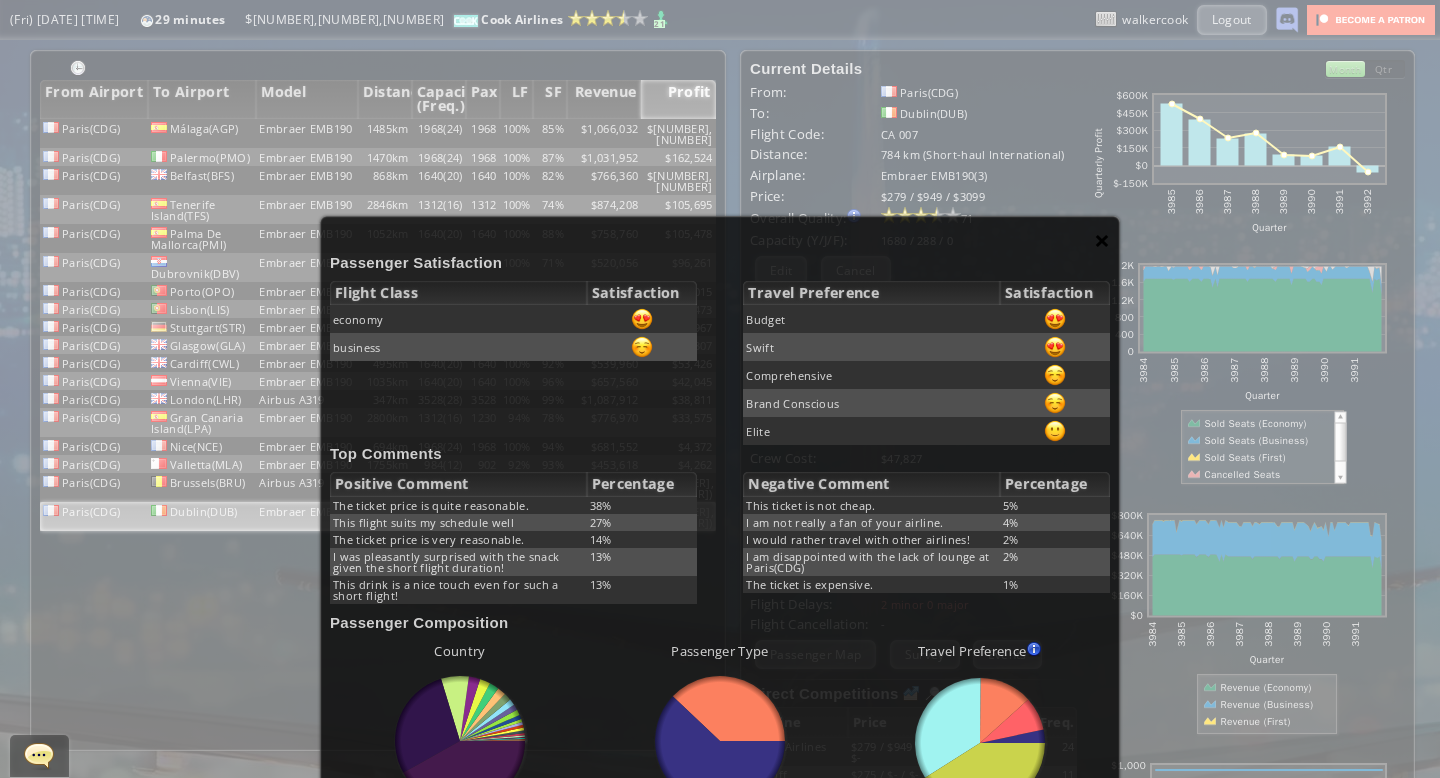 click on "×" at bounding box center (1102, 240) 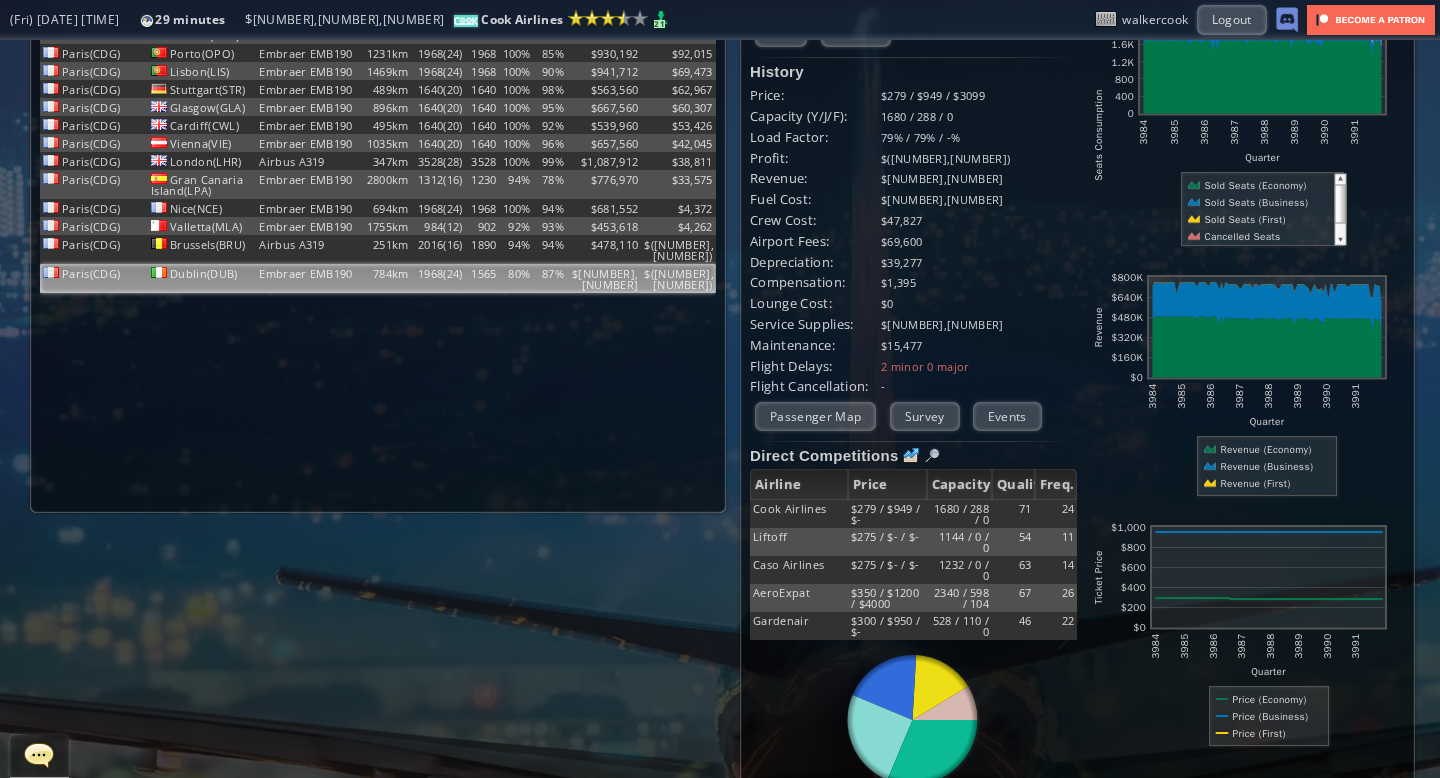 scroll, scrollTop: 0, scrollLeft: 0, axis: both 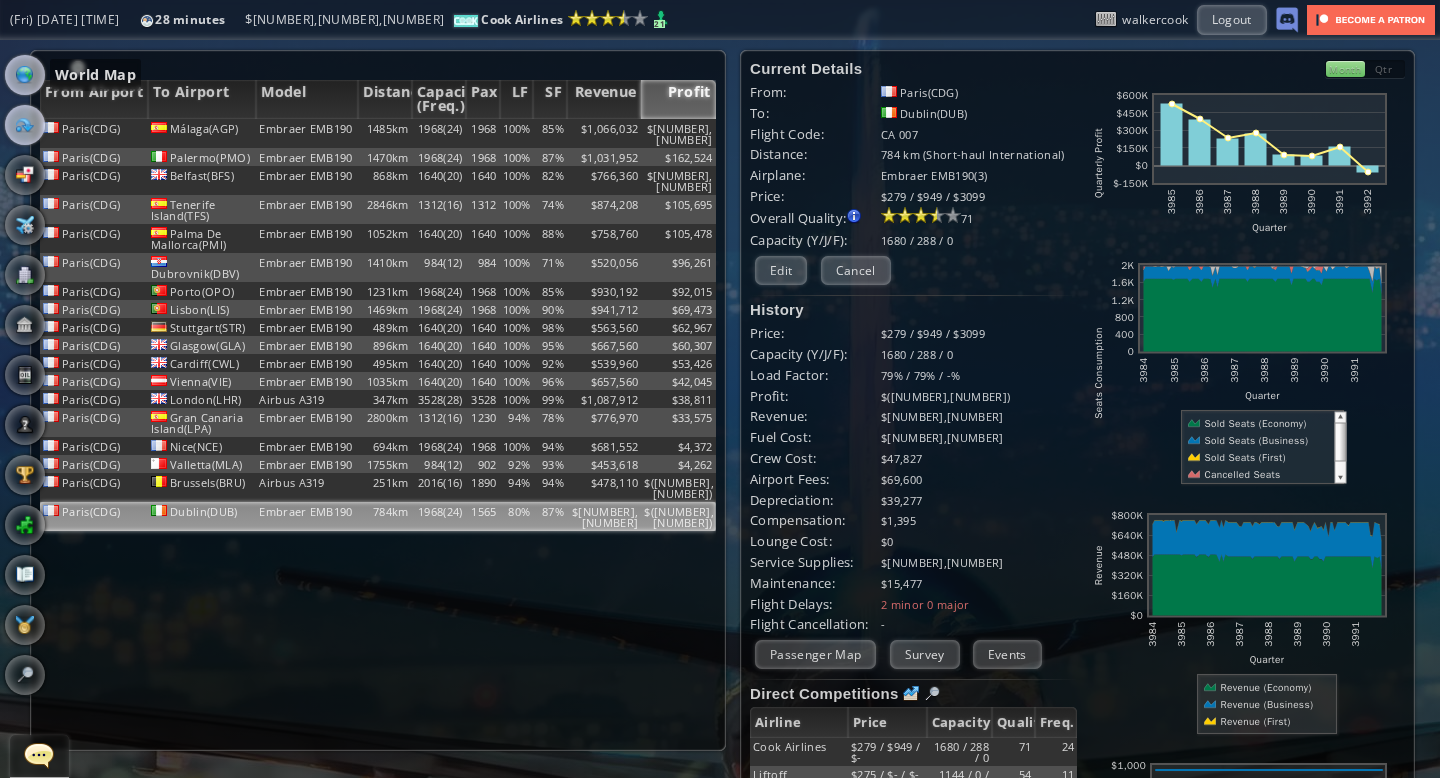 click at bounding box center (25, 75) 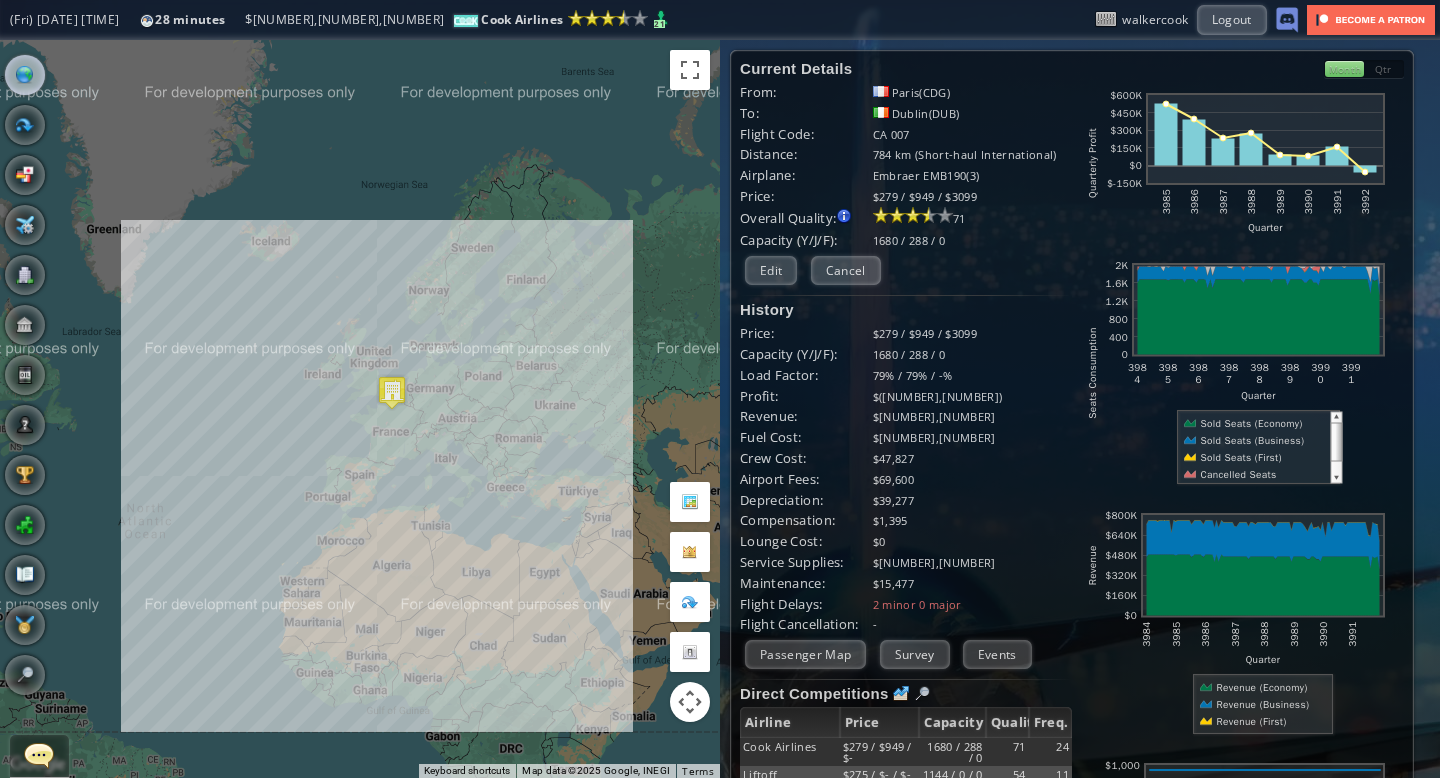 drag, startPoint x: 178, startPoint y: 168, endPoint x: 214, endPoint y: 170, distance: 36.05551 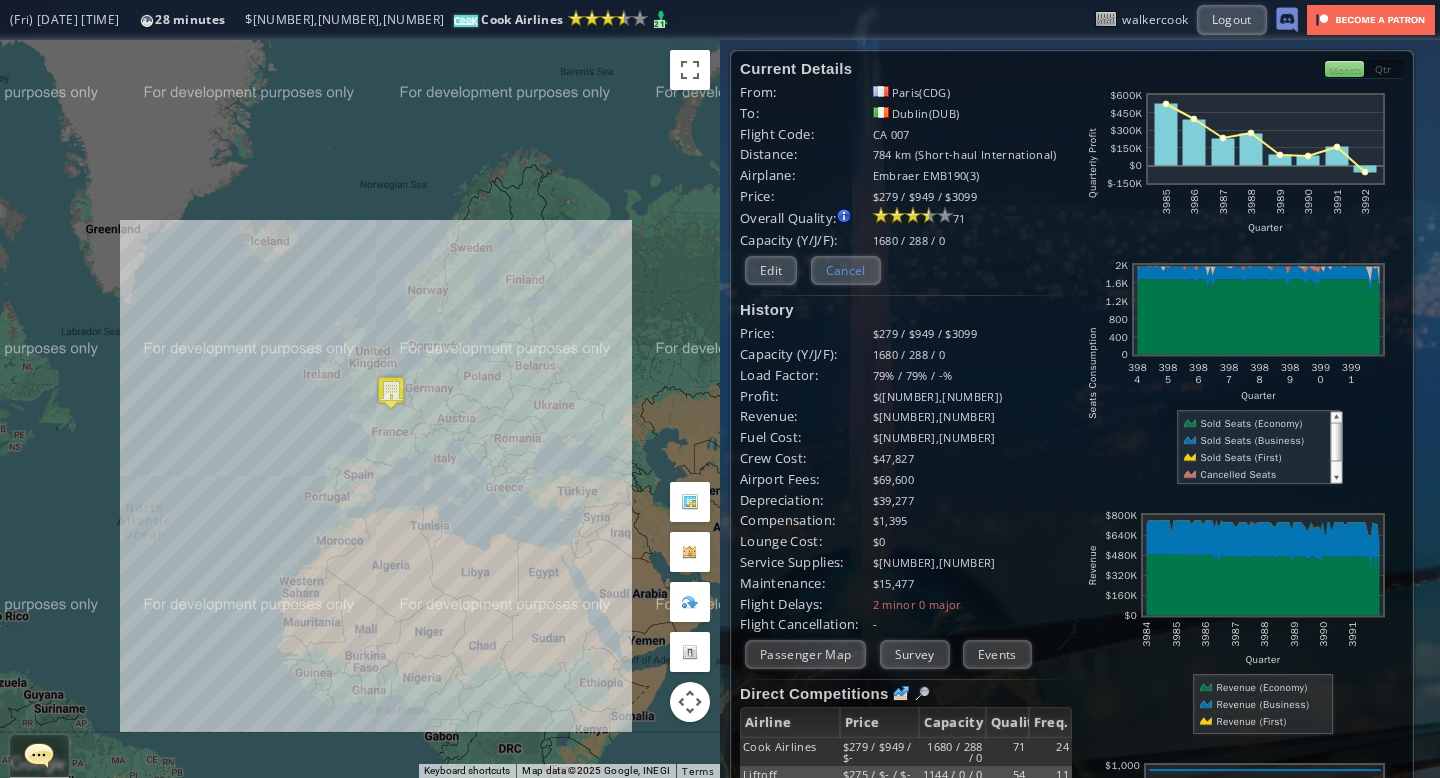 click on "Cancel" at bounding box center (846, 270) 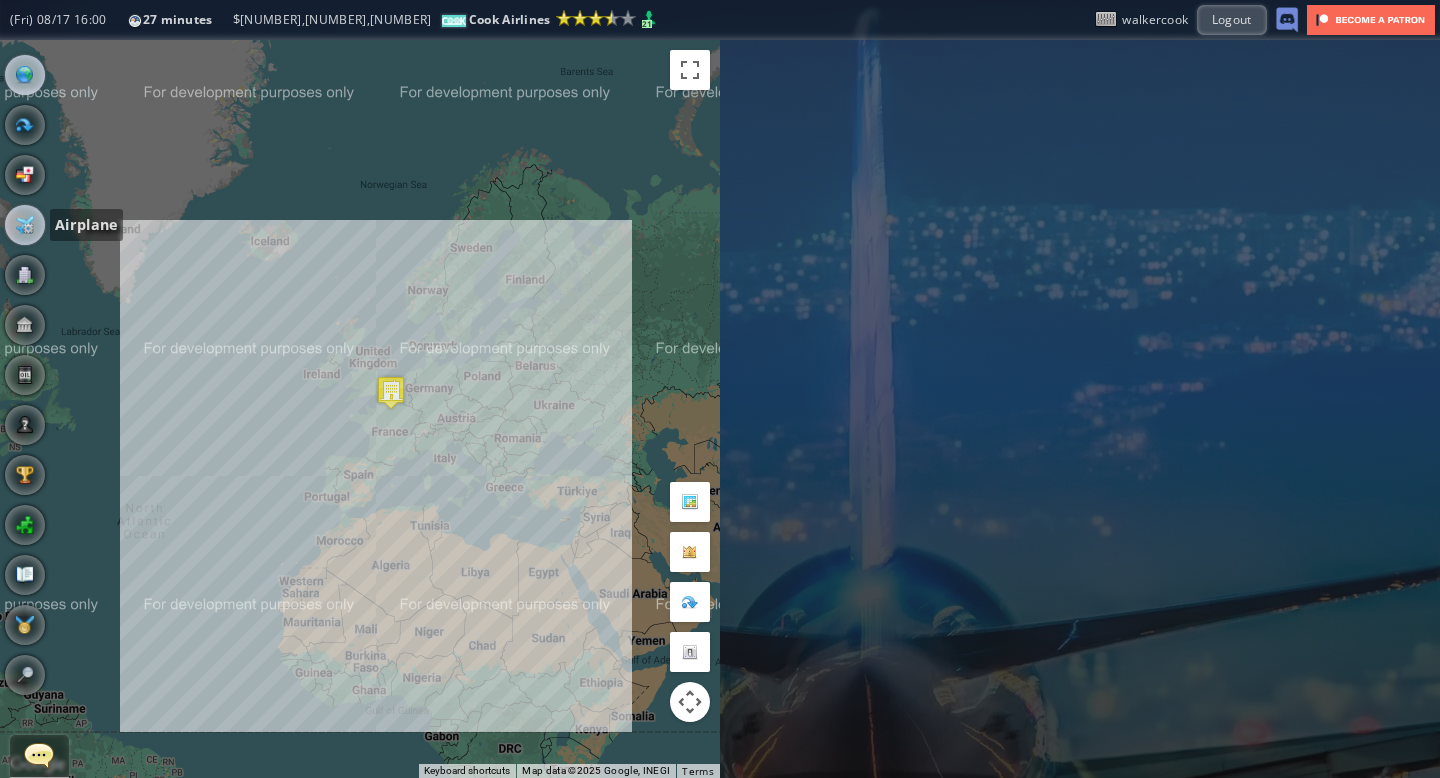click at bounding box center [25, 225] 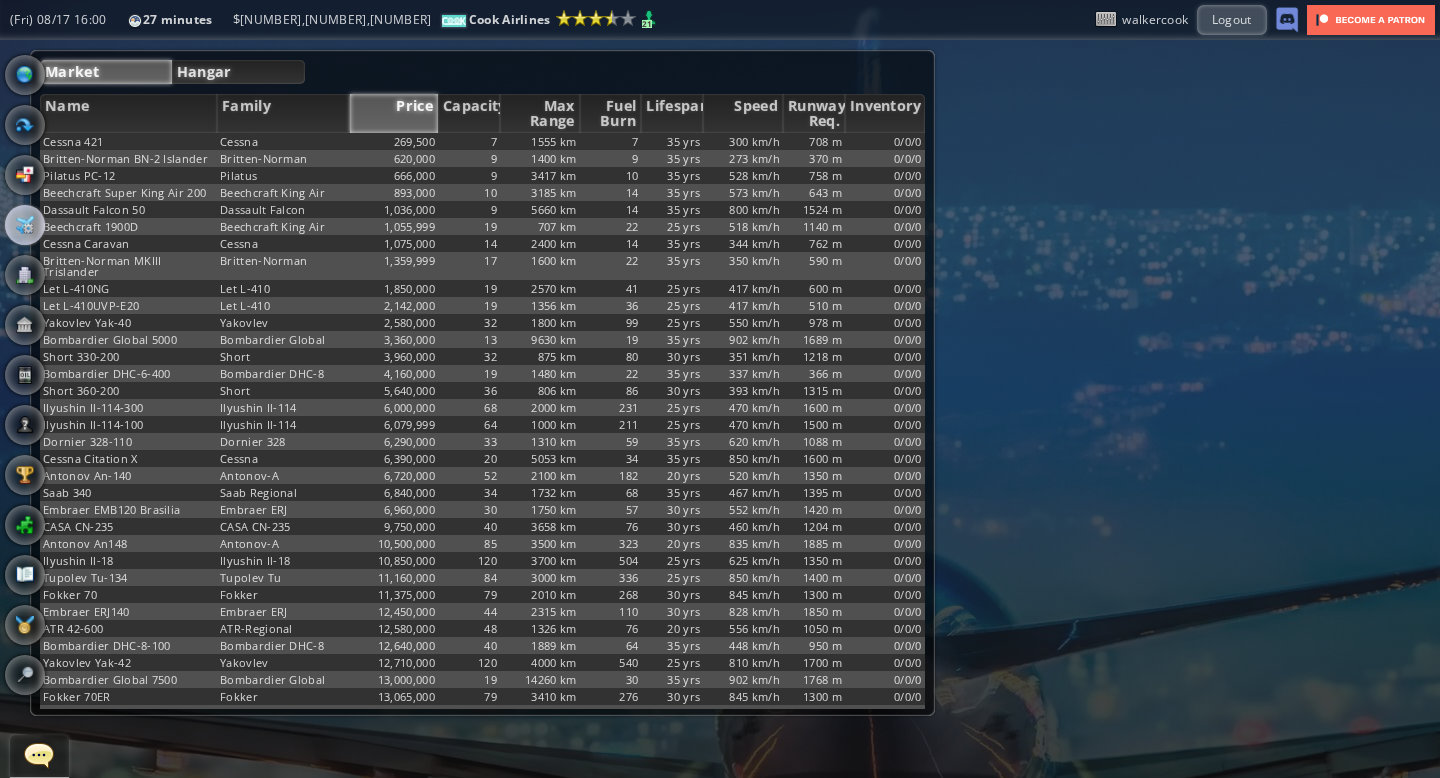 click on "Hangar" at bounding box center (239, 72) 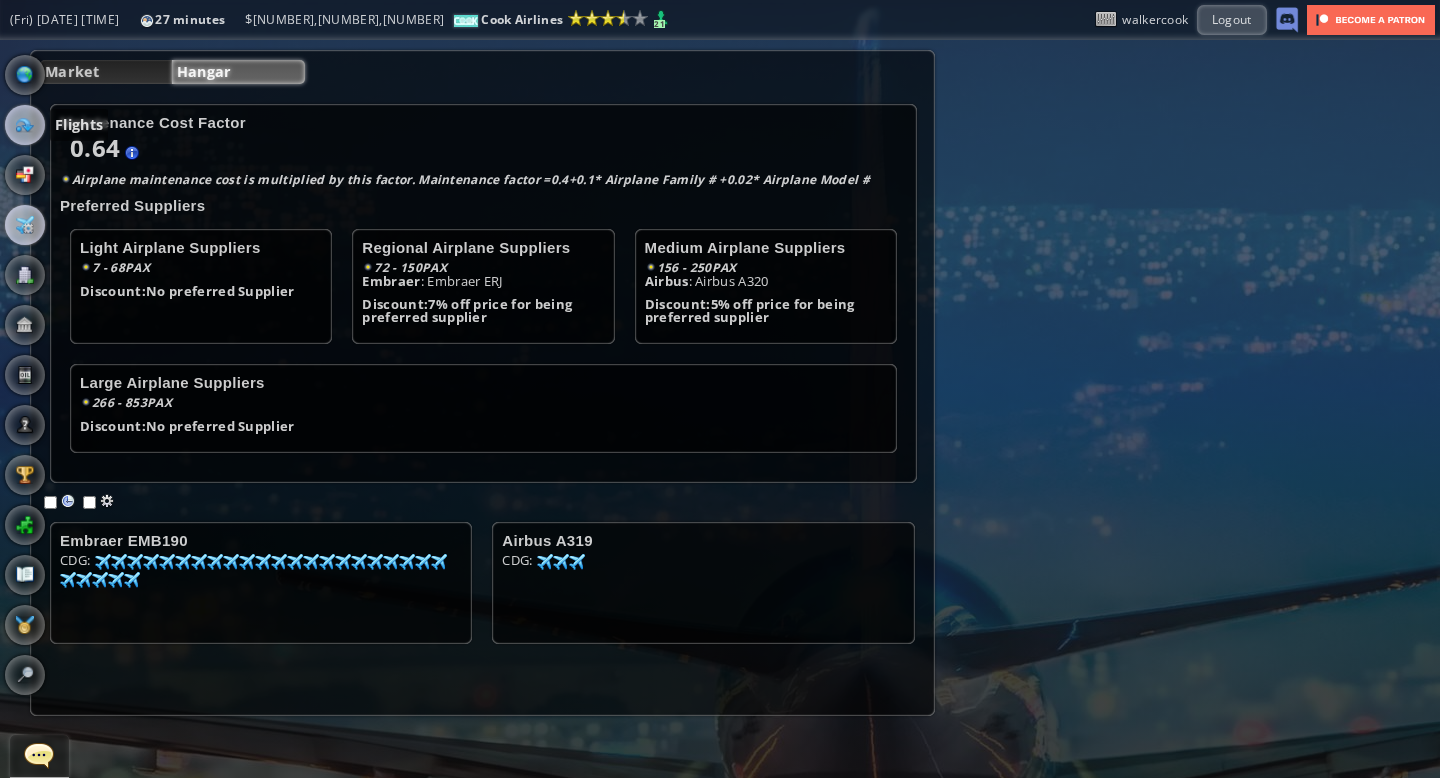 click at bounding box center [25, 125] 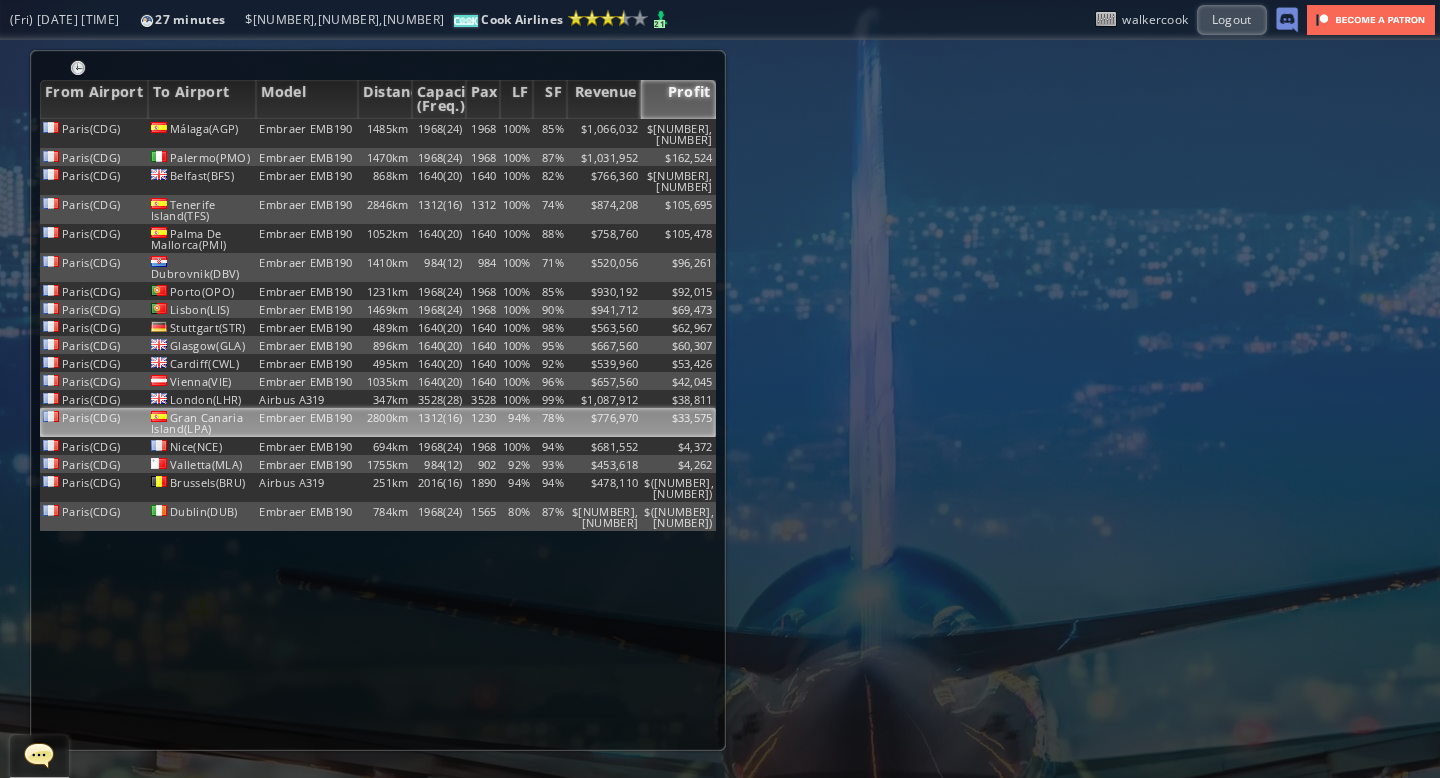 click on "1230" at bounding box center (483, 133) 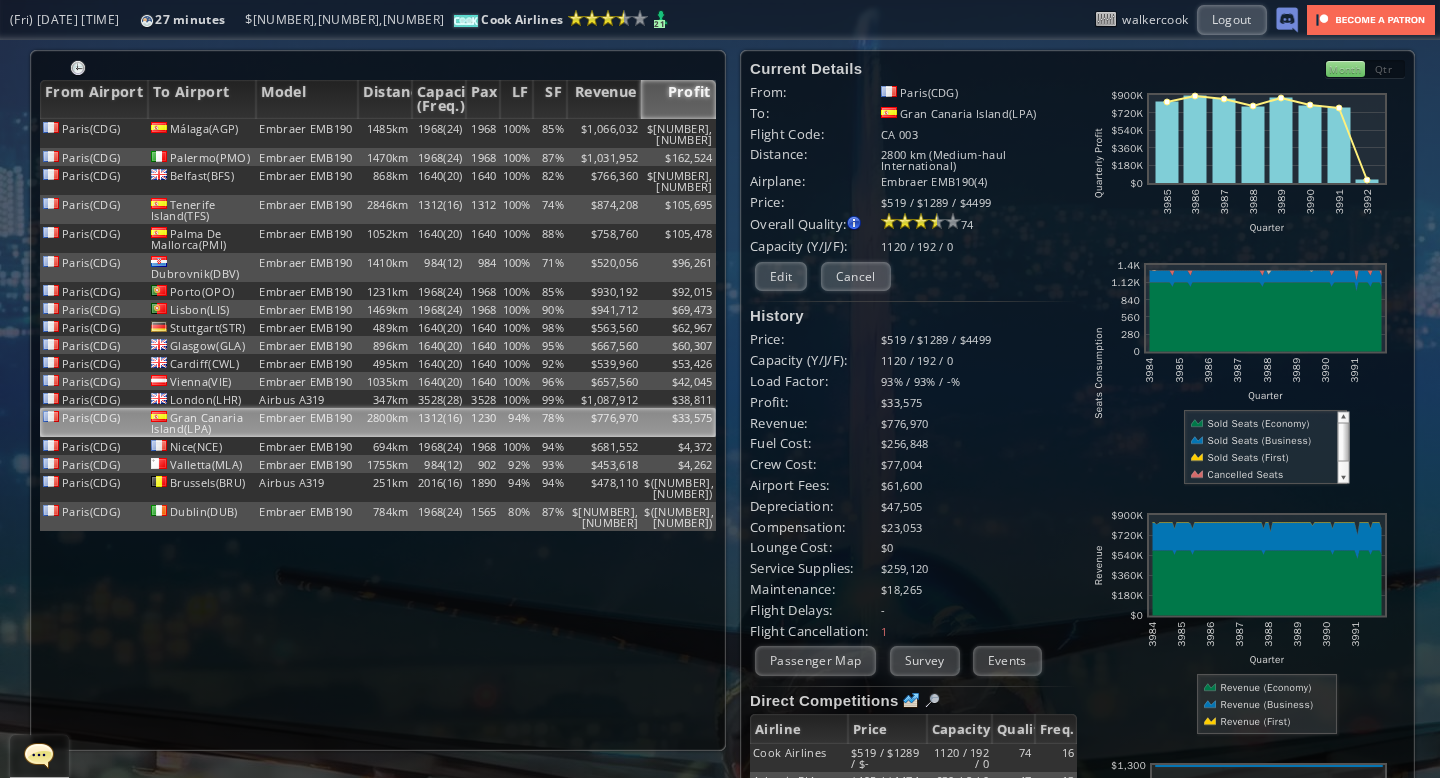 click on "Month" at bounding box center [1345, 69] 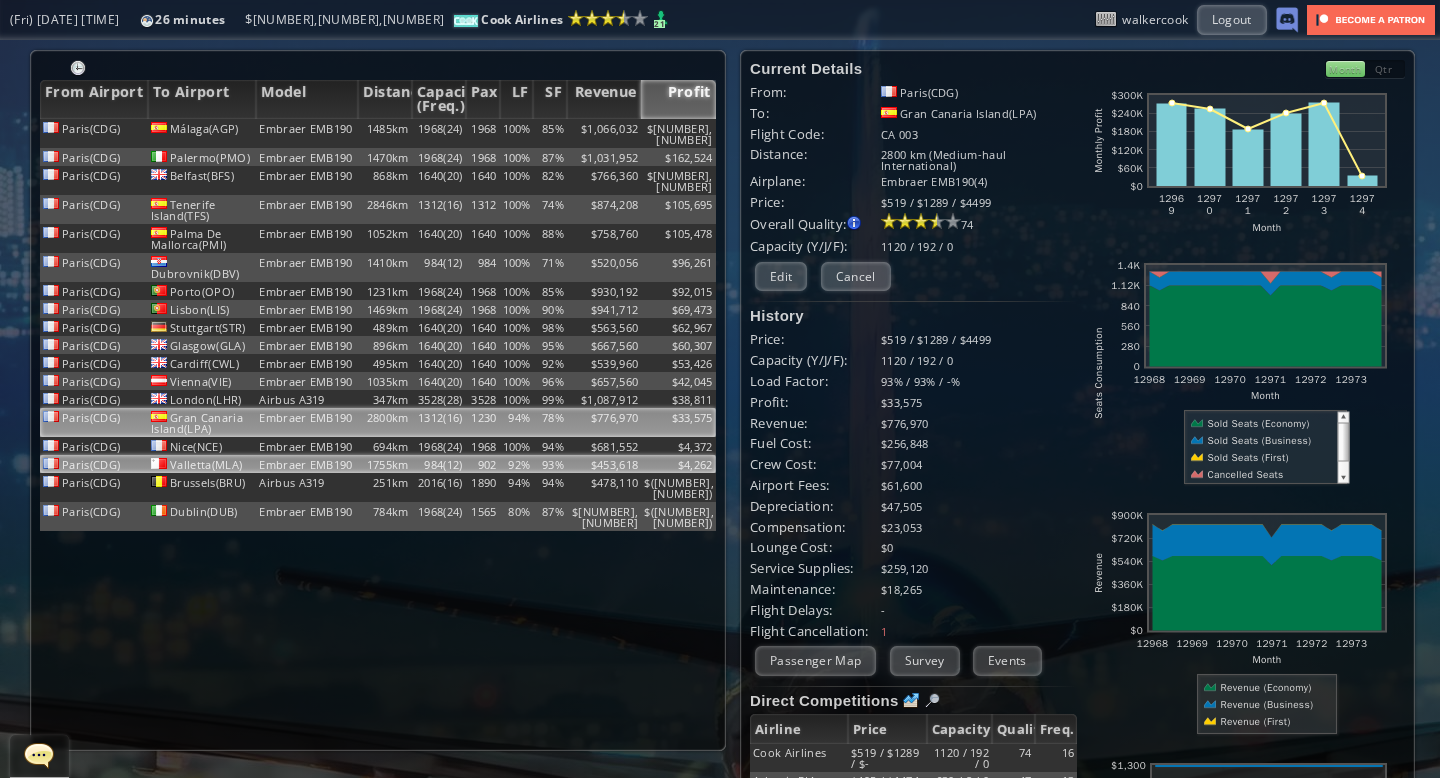 click on "92%" at bounding box center [517, 133] 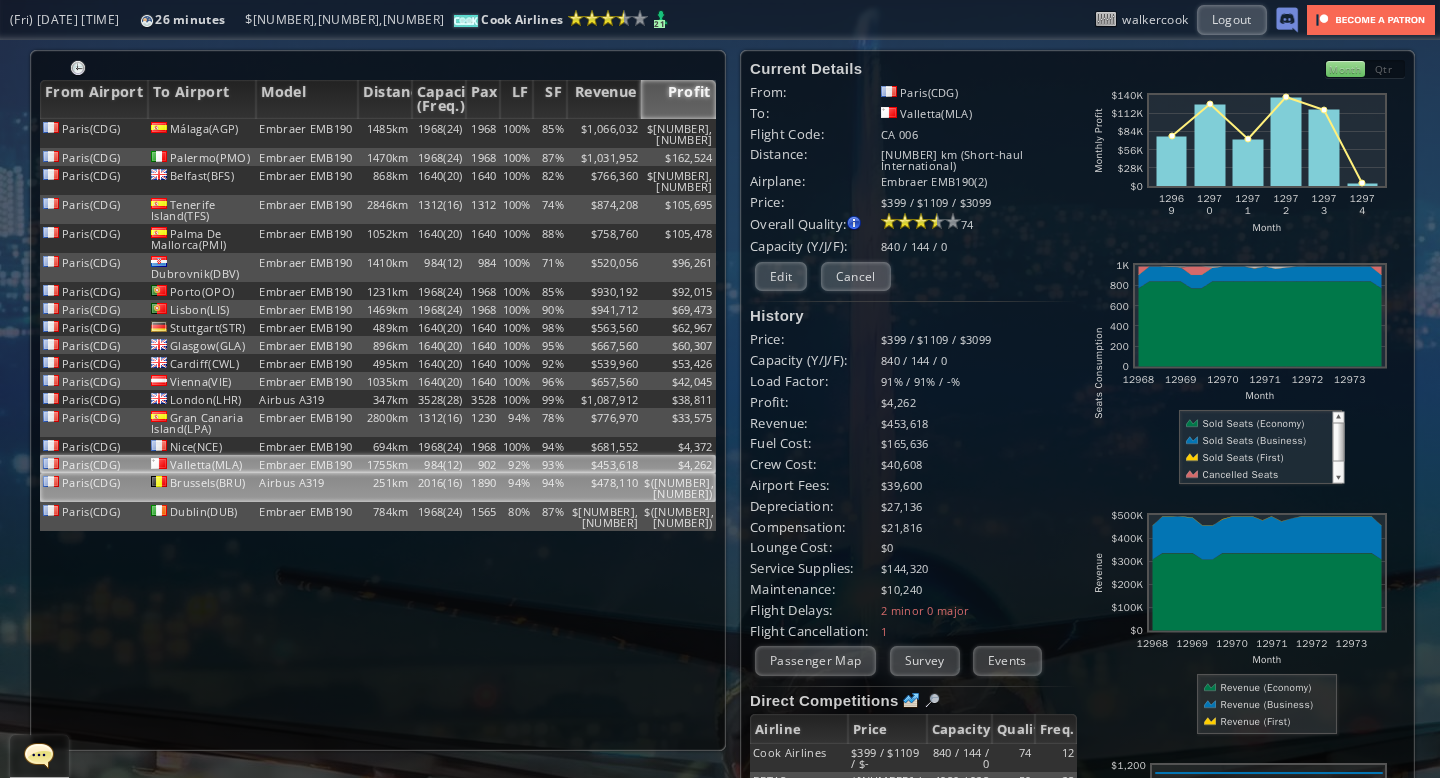 click on "94%" at bounding box center (517, 133) 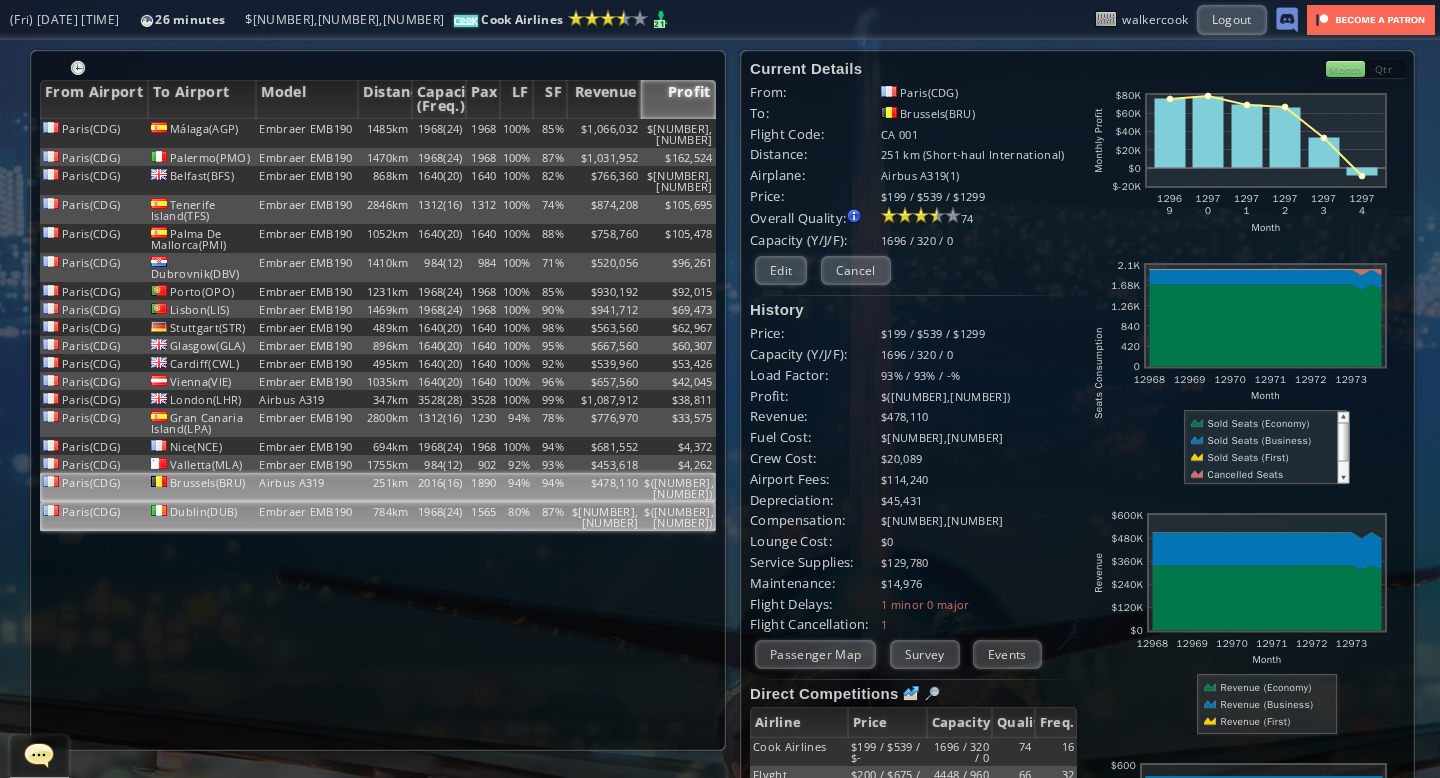 click on "80%" at bounding box center [517, 133] 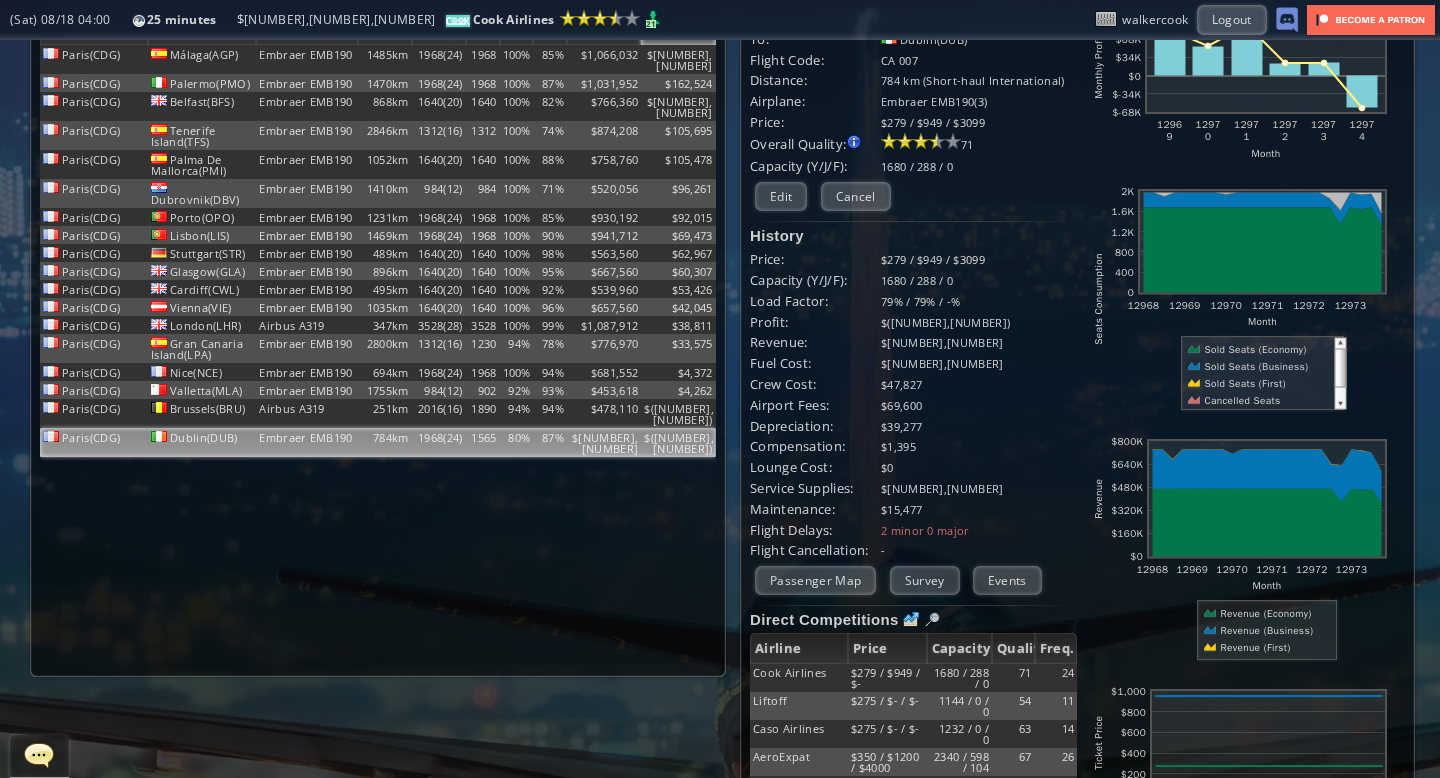 scroll, scrollTop: 0, scrollLeft: 0, axis: both 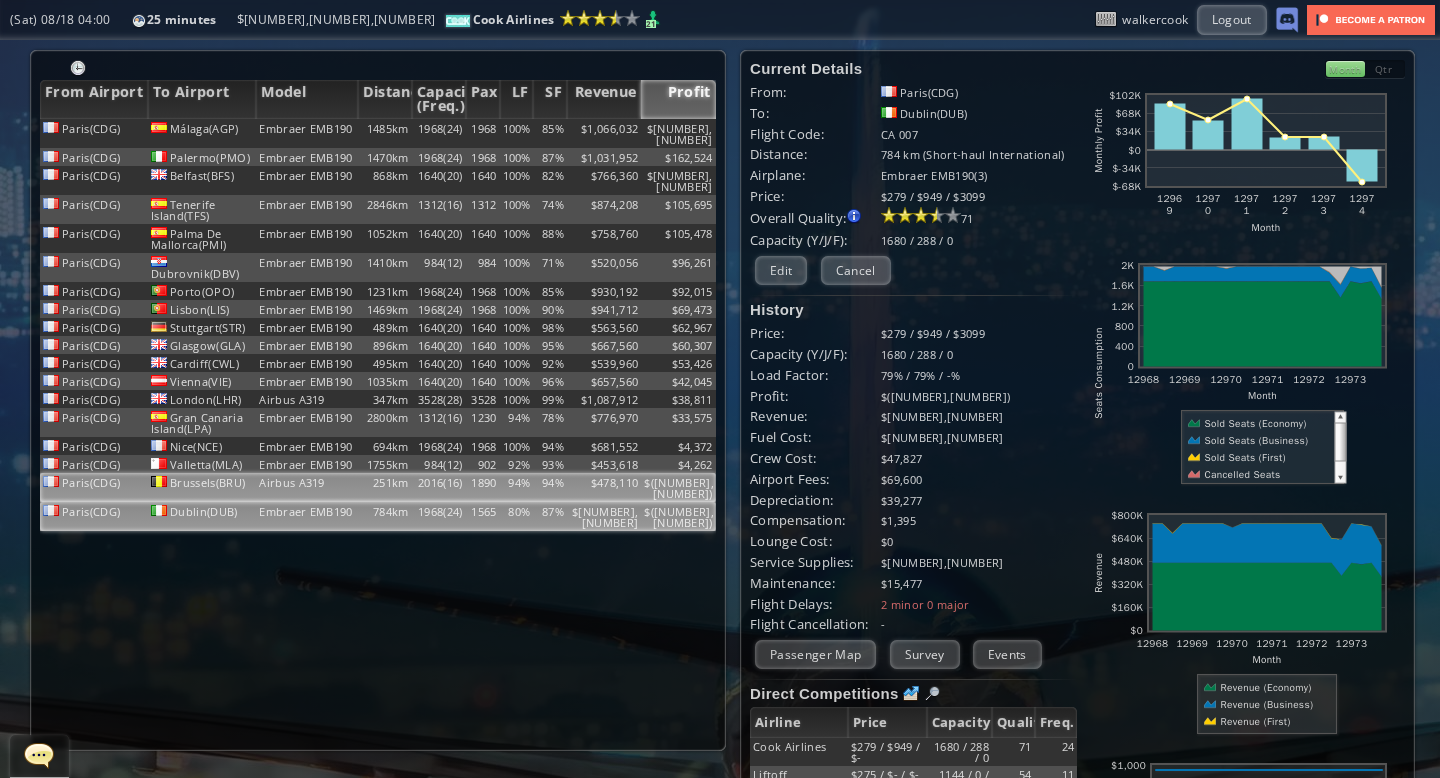 click on "94%" at bounding box center (517, 133) 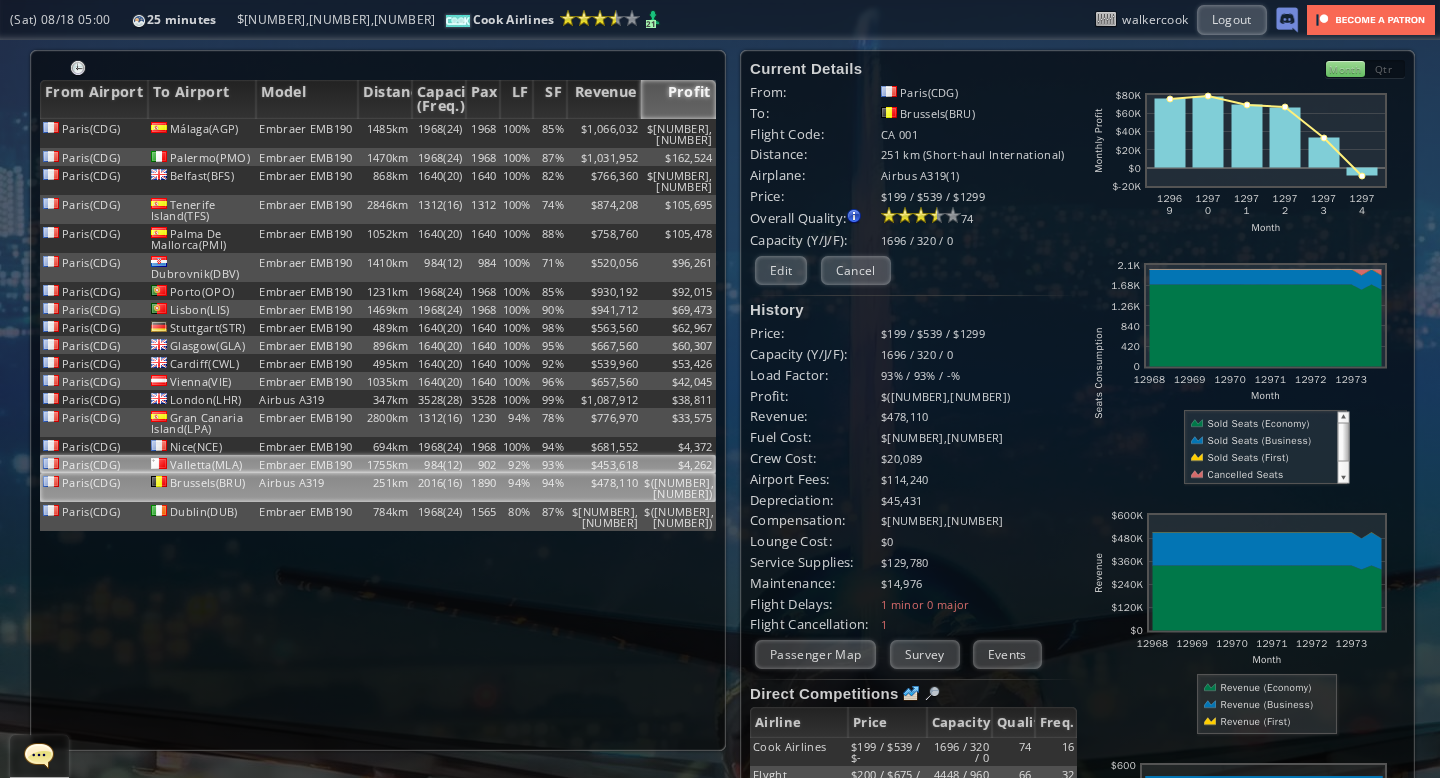 click on "92%" at bounding box center (517, 133) 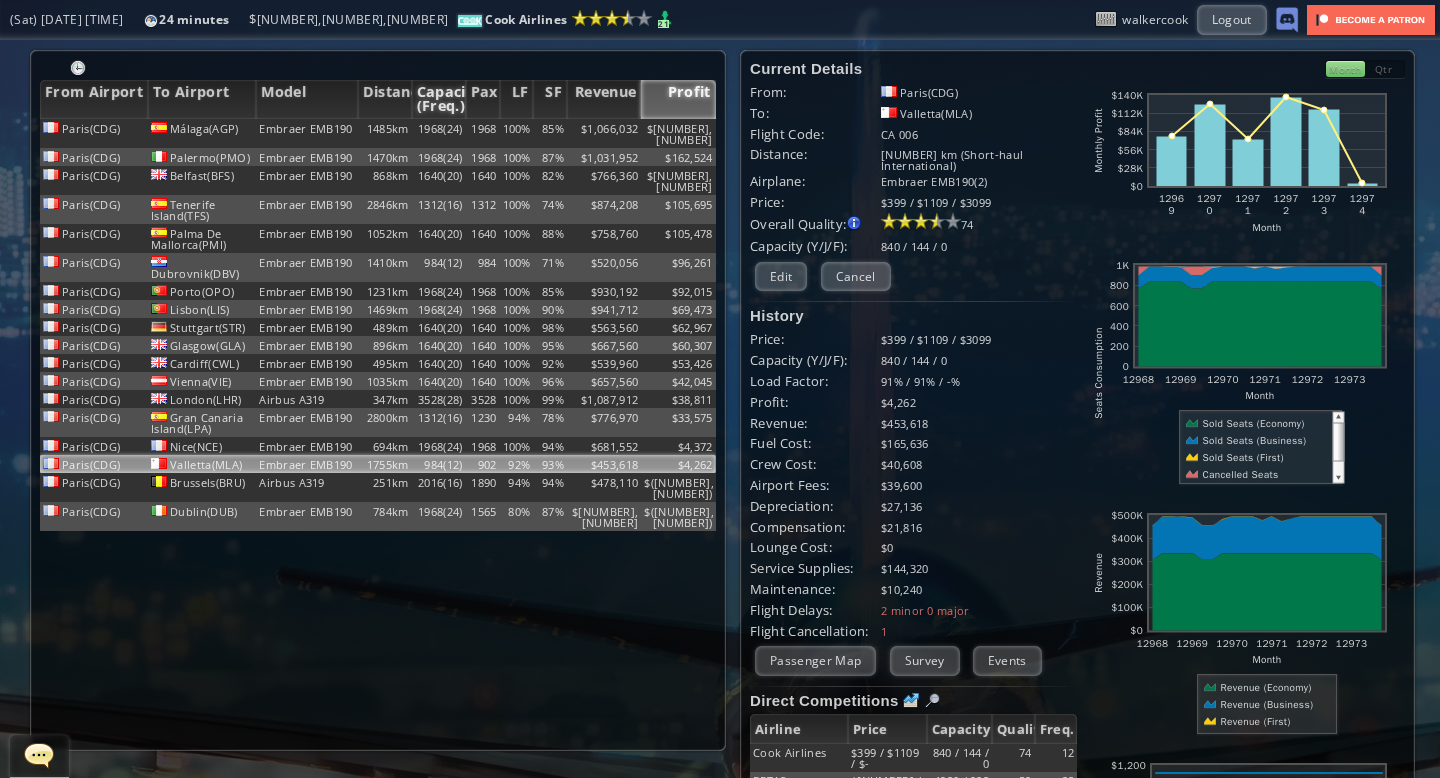 click on "Capacity (Freq.)" at bounding box center [439, 99] 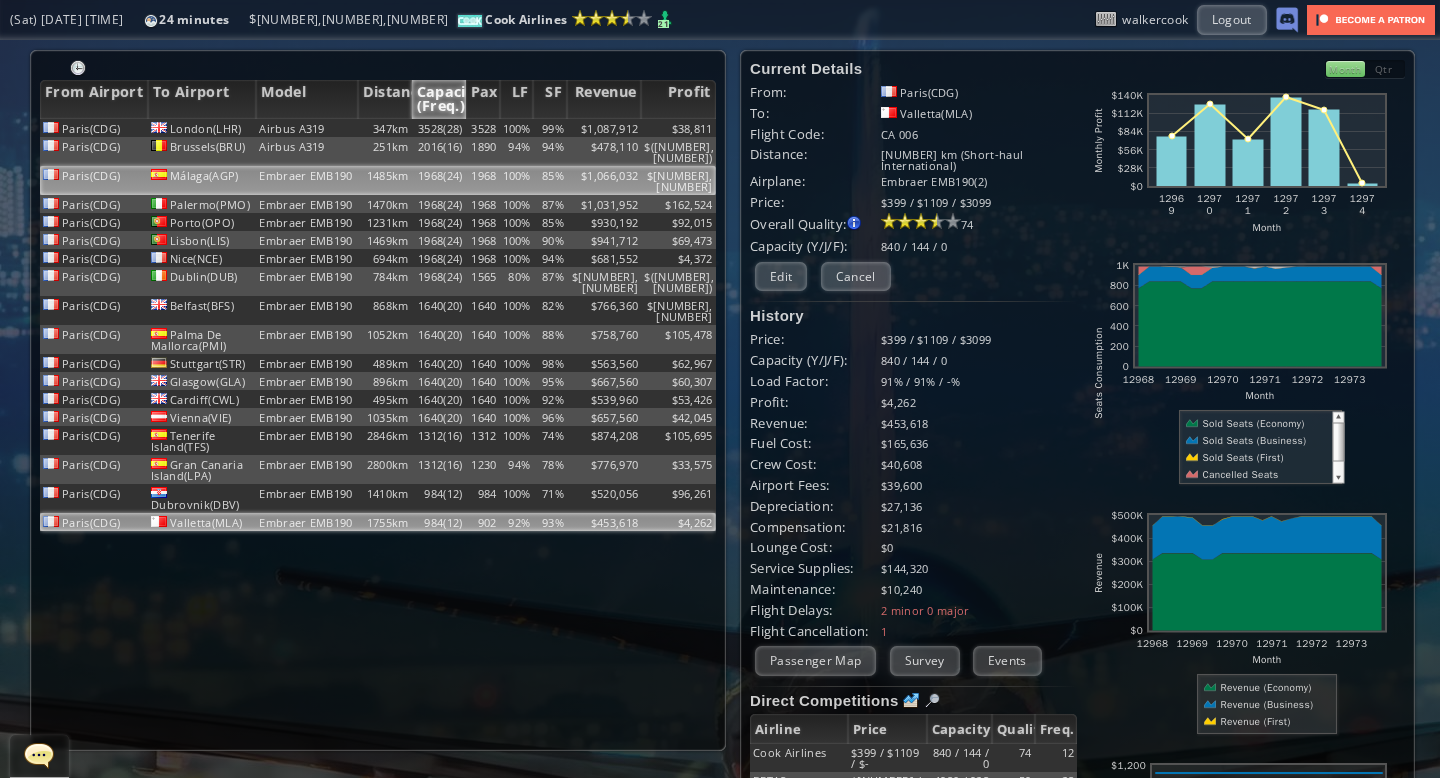 click on "1968(24)" at bounding box center [439, 128] 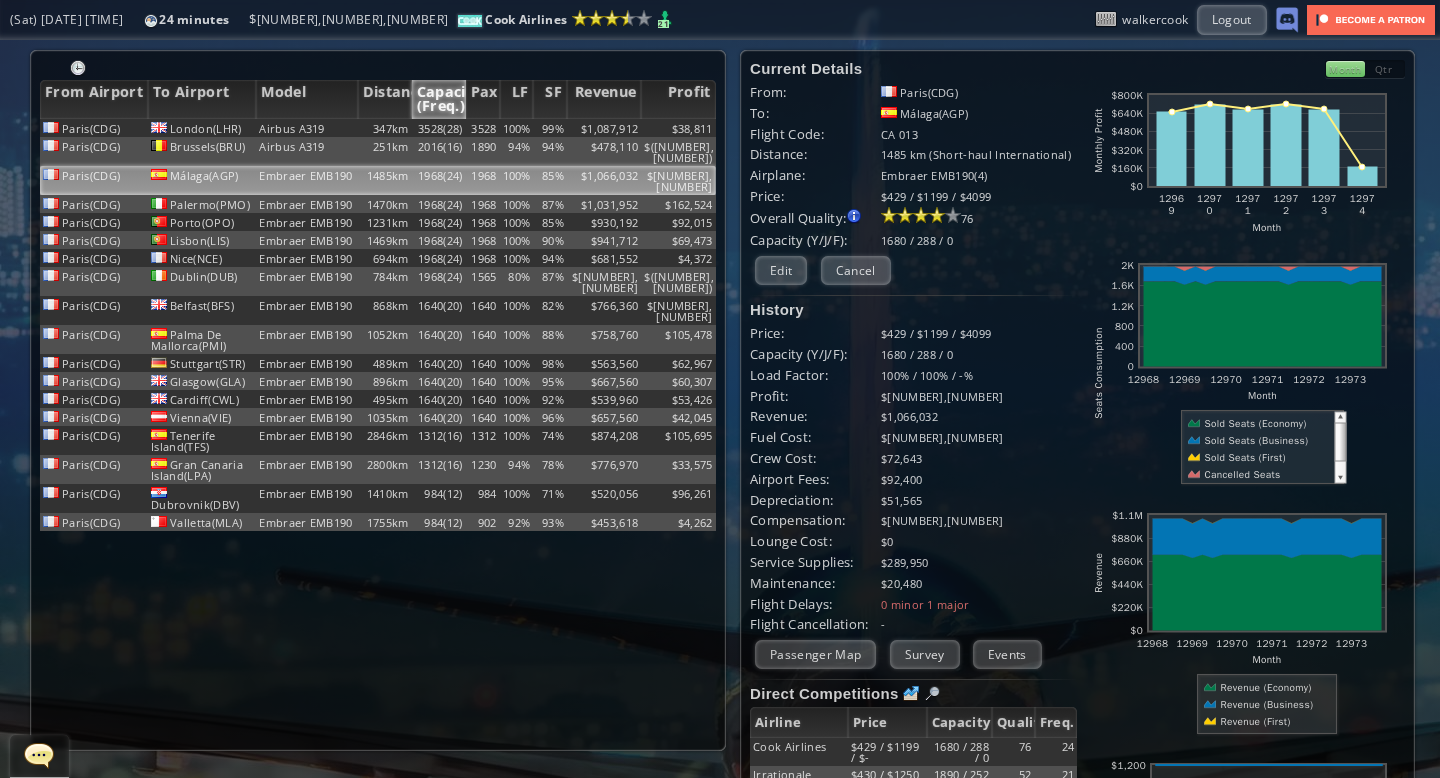 click on "Qtr" at bounding box center (1385, 69) 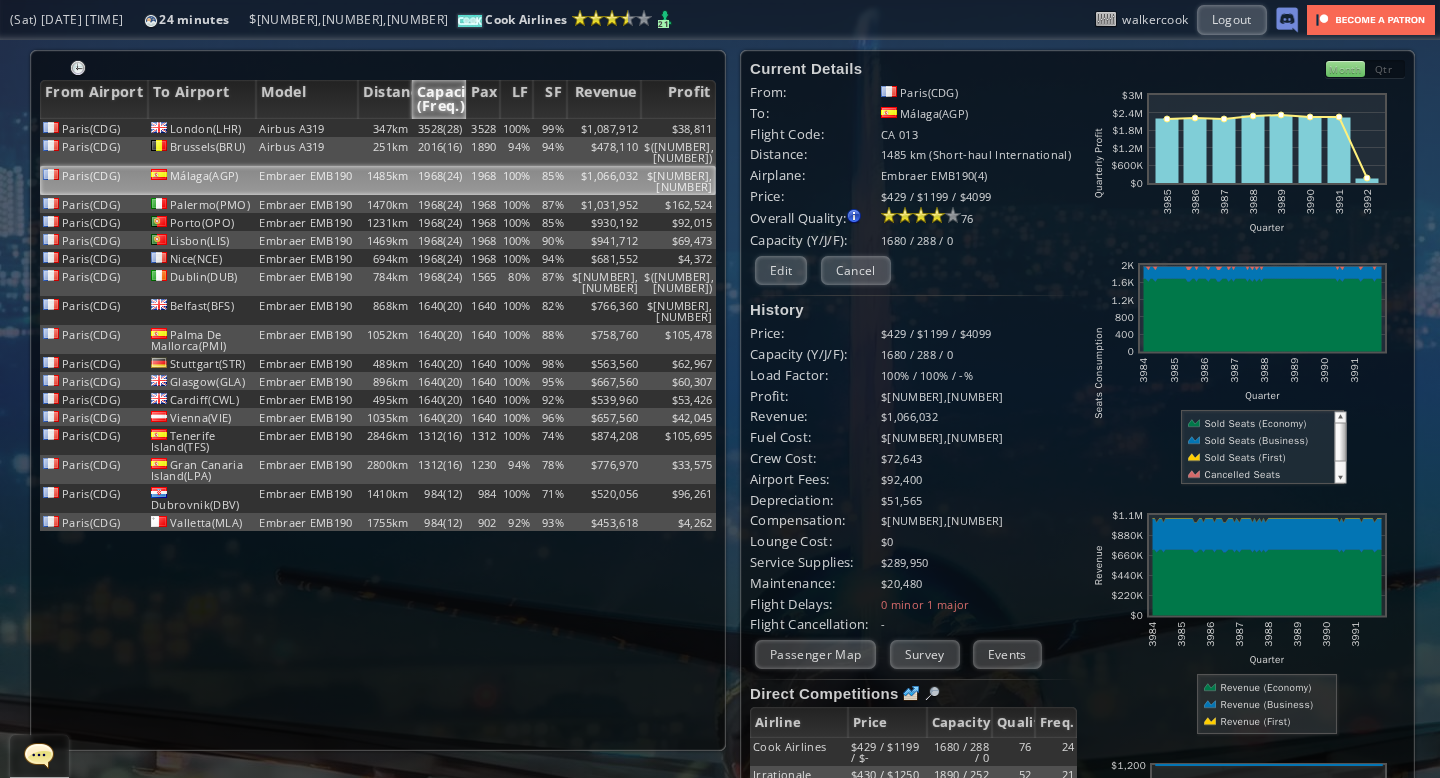 click on "Month" at bounding box center (1345, 69) 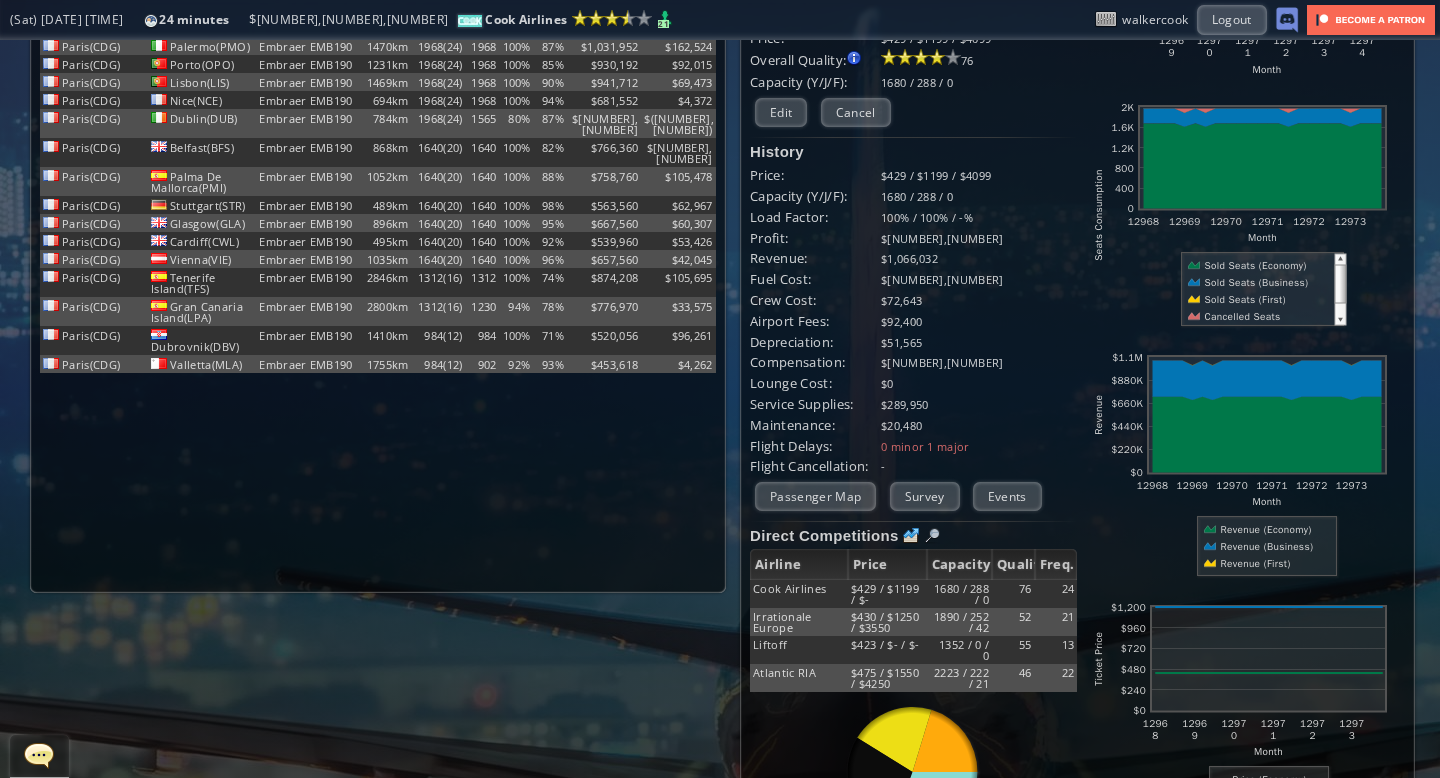 scroll, scrollTop: 0, scrollLeft: 0, axis: both 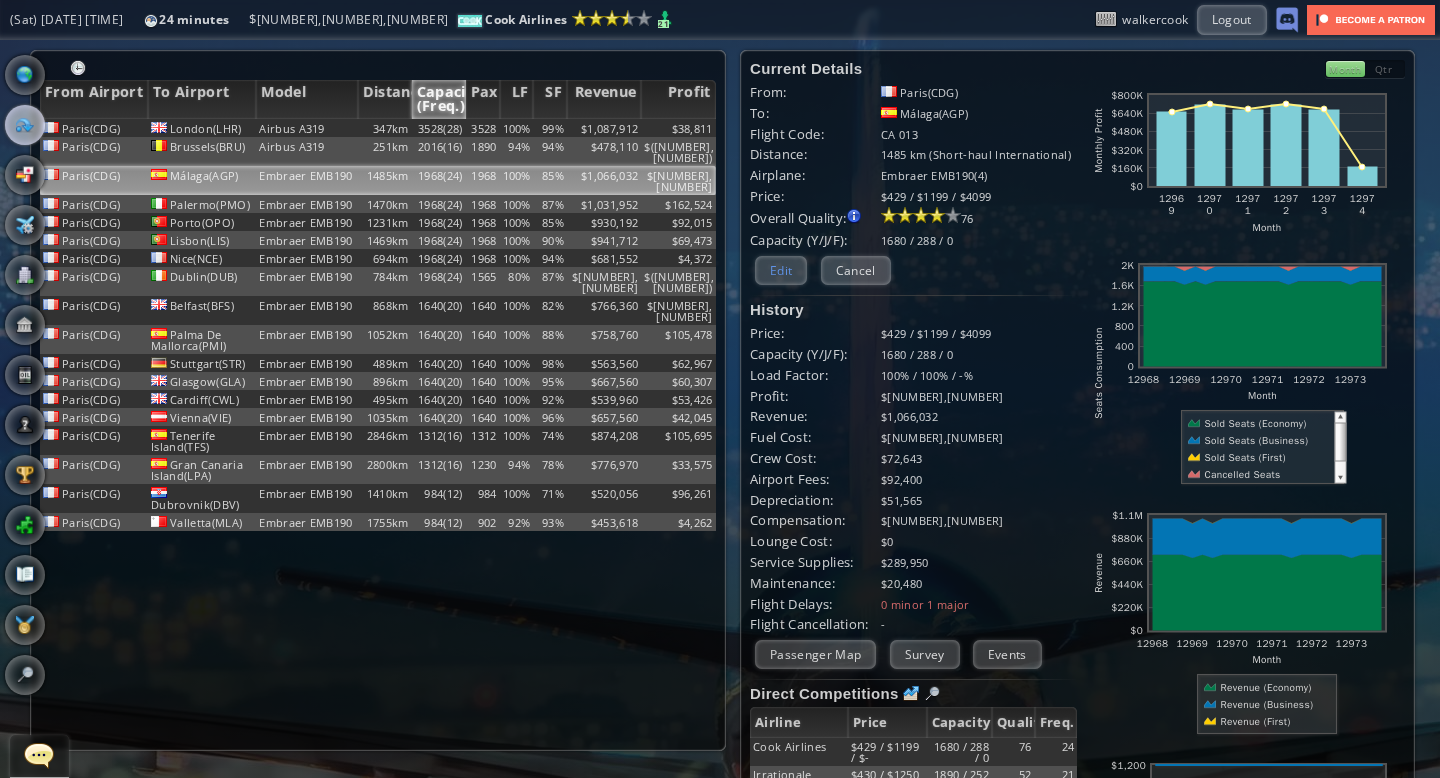 click on "Edit" at bounding box center [781, 270] 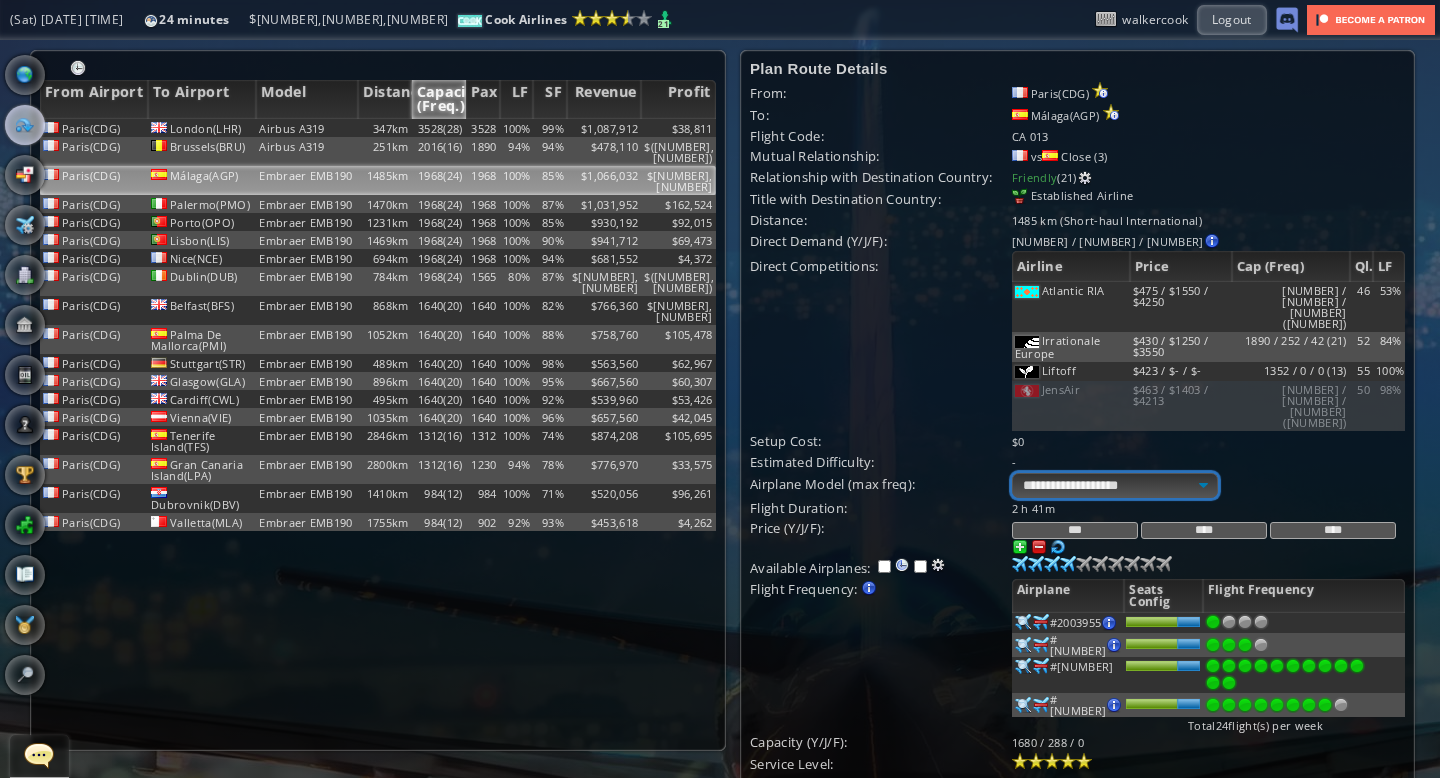 click on "**********" at bounding box center [1115, 485] 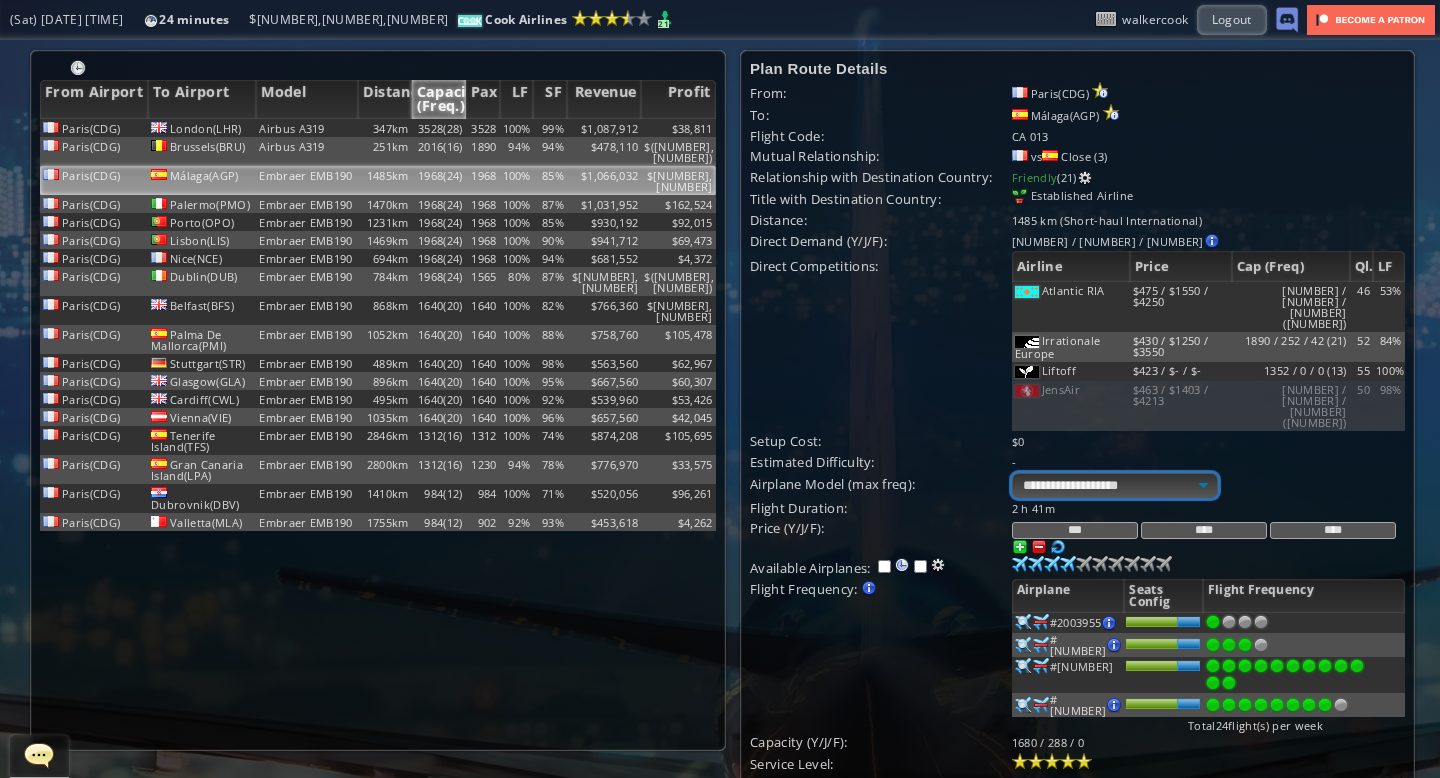 scroll, scrollTop: 83, scrollLeft: 0, axis: vertical 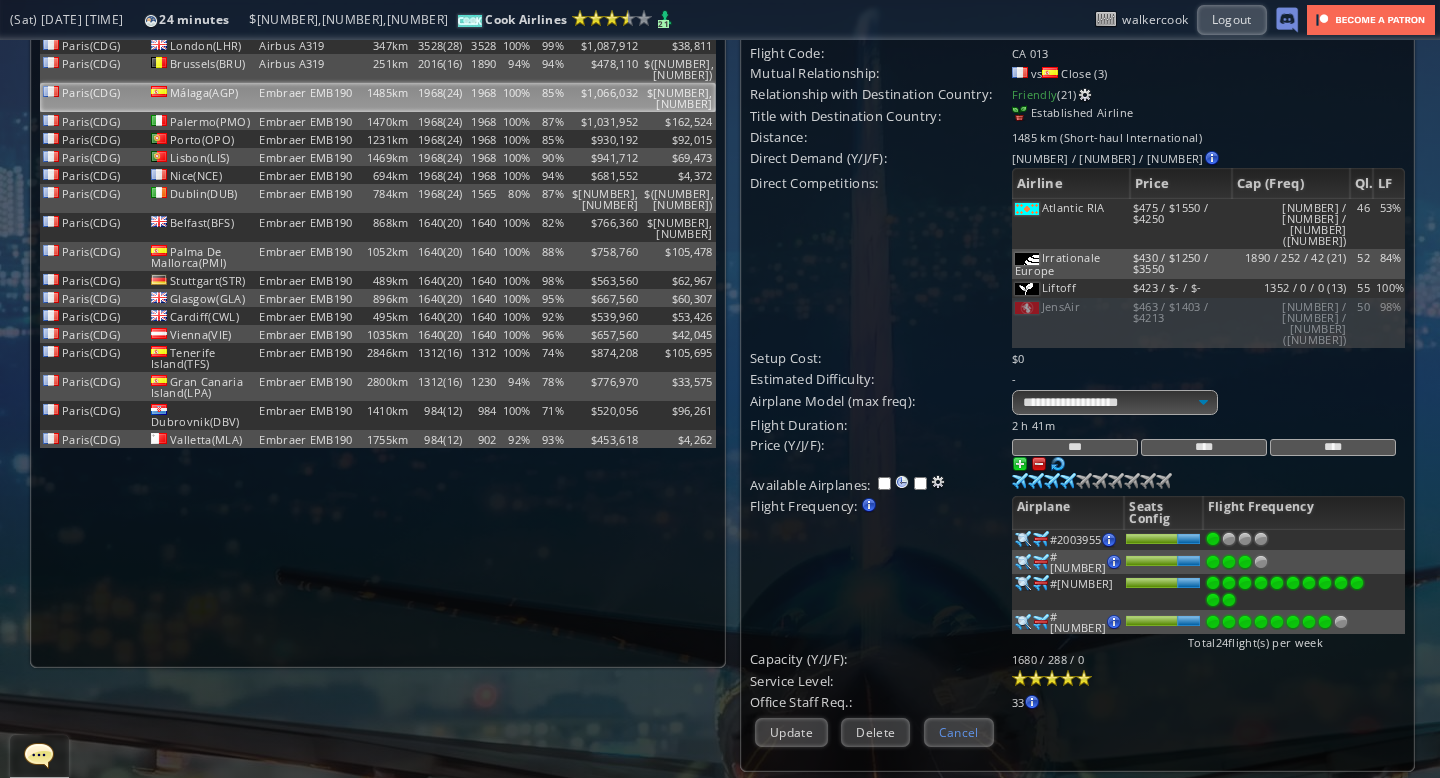 click on "Cancel" at bounding box center (959, 732) 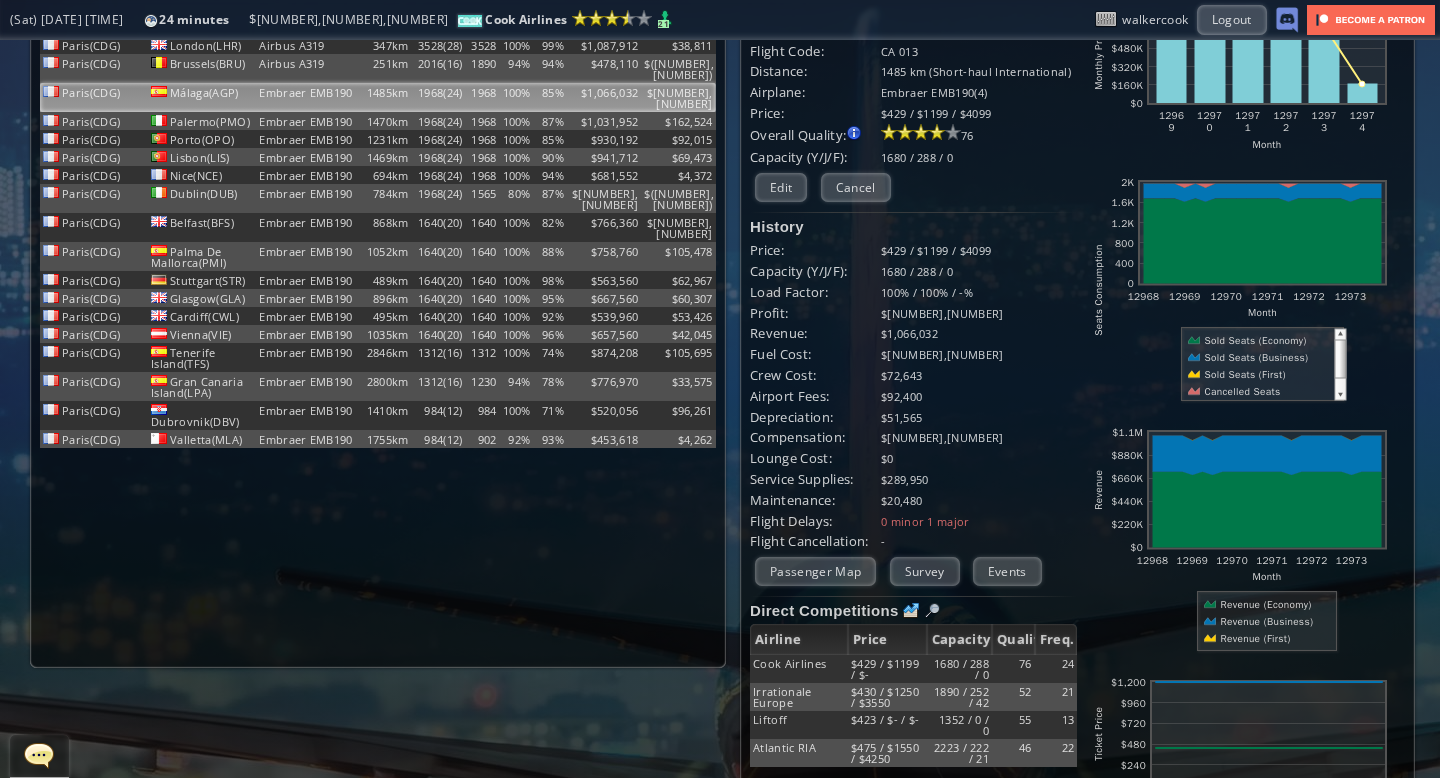 scroll, scrollTop: 0, scrollLeft: 0, axis: both 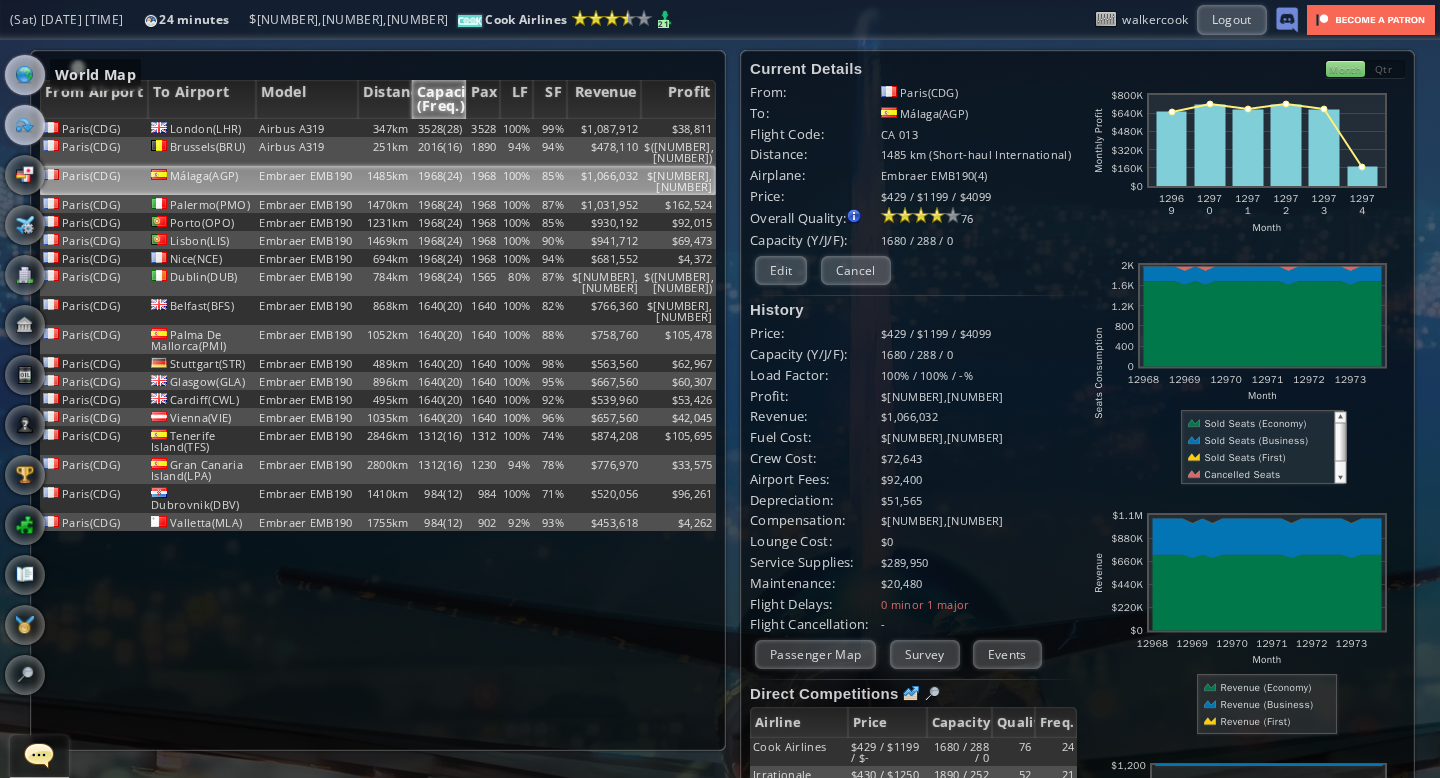 click at bounding box center [25, 75] 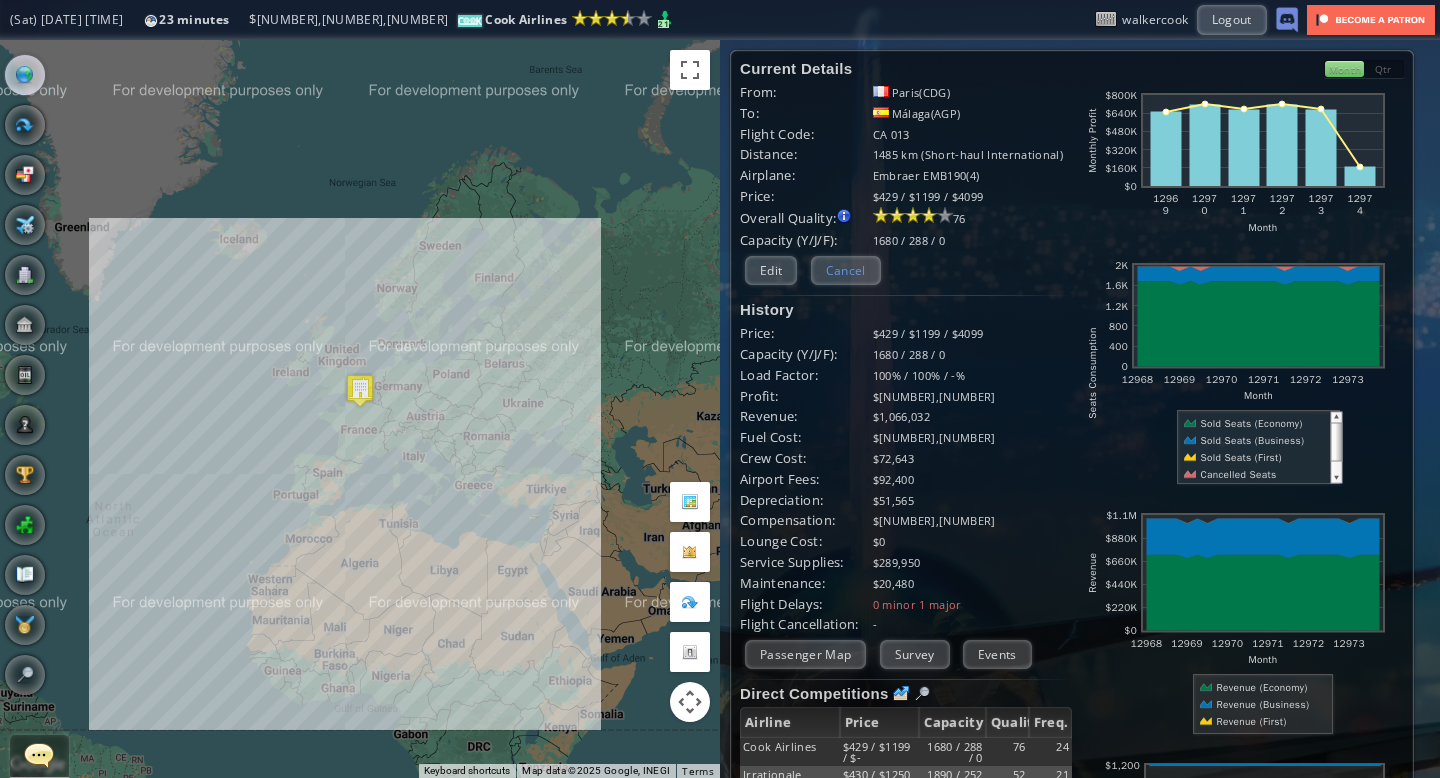 click on "Cancel" at bounding box center [846, 270] 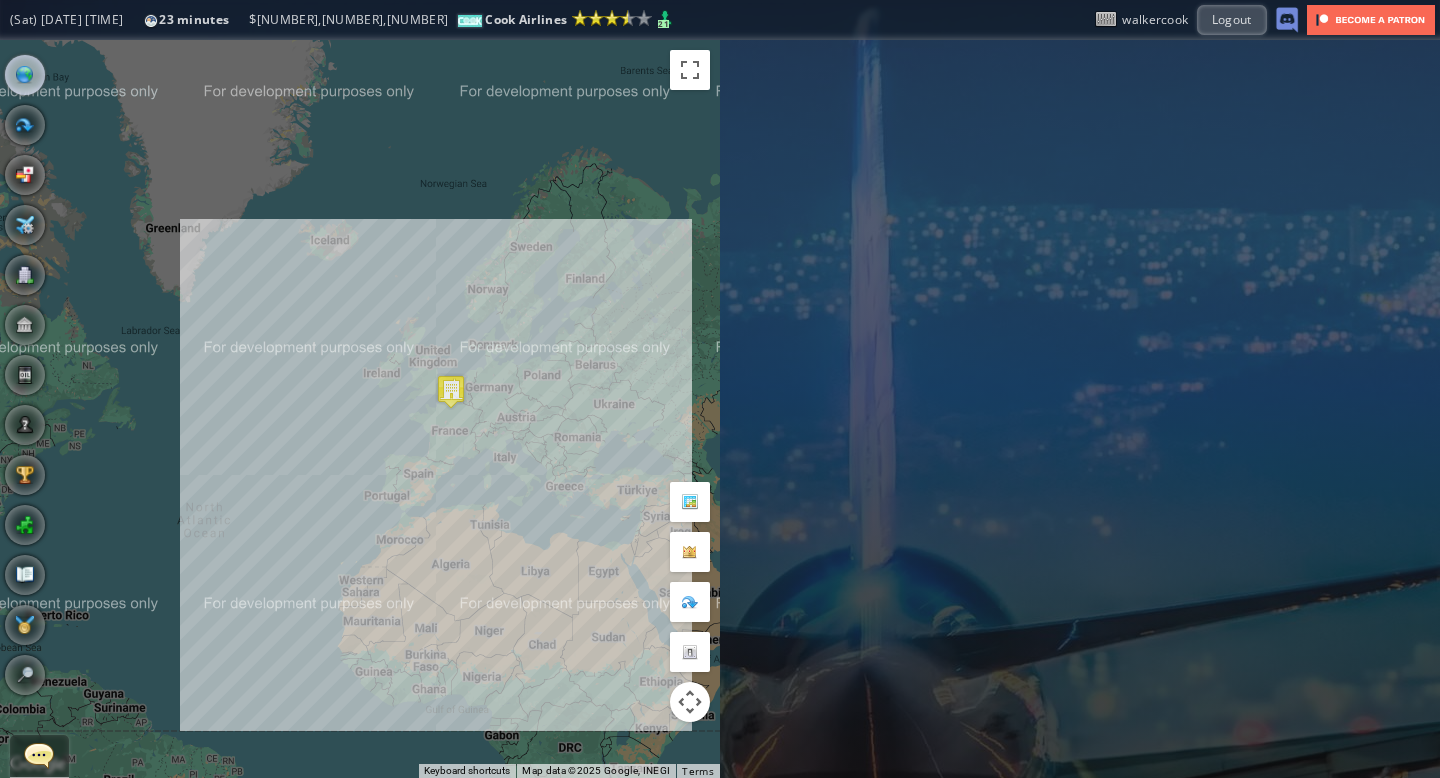 drag, startPoint x: 453, startPoint y: 286, endPoint x: 546, endPoint y: 287, distance: 93.00538 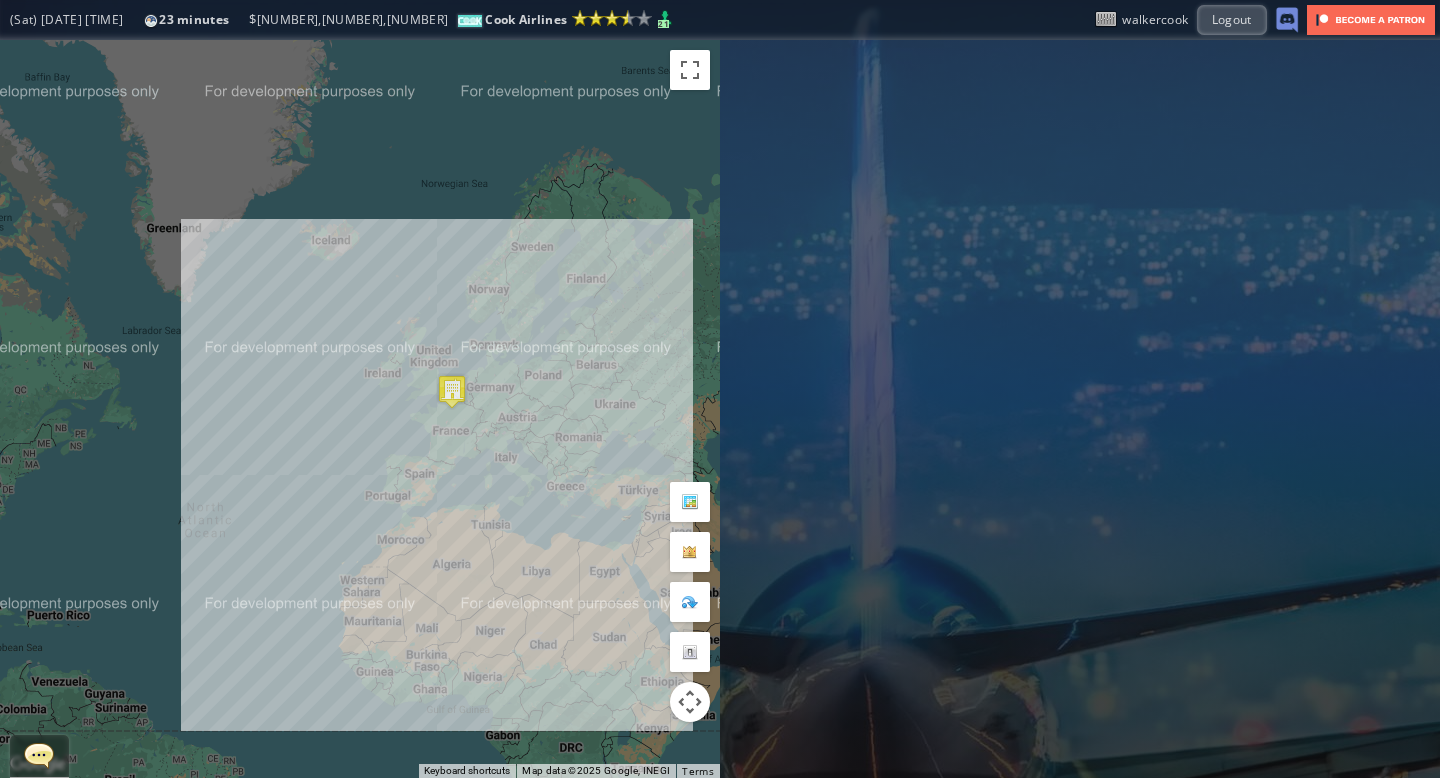 click at bounding box center [452, 391] 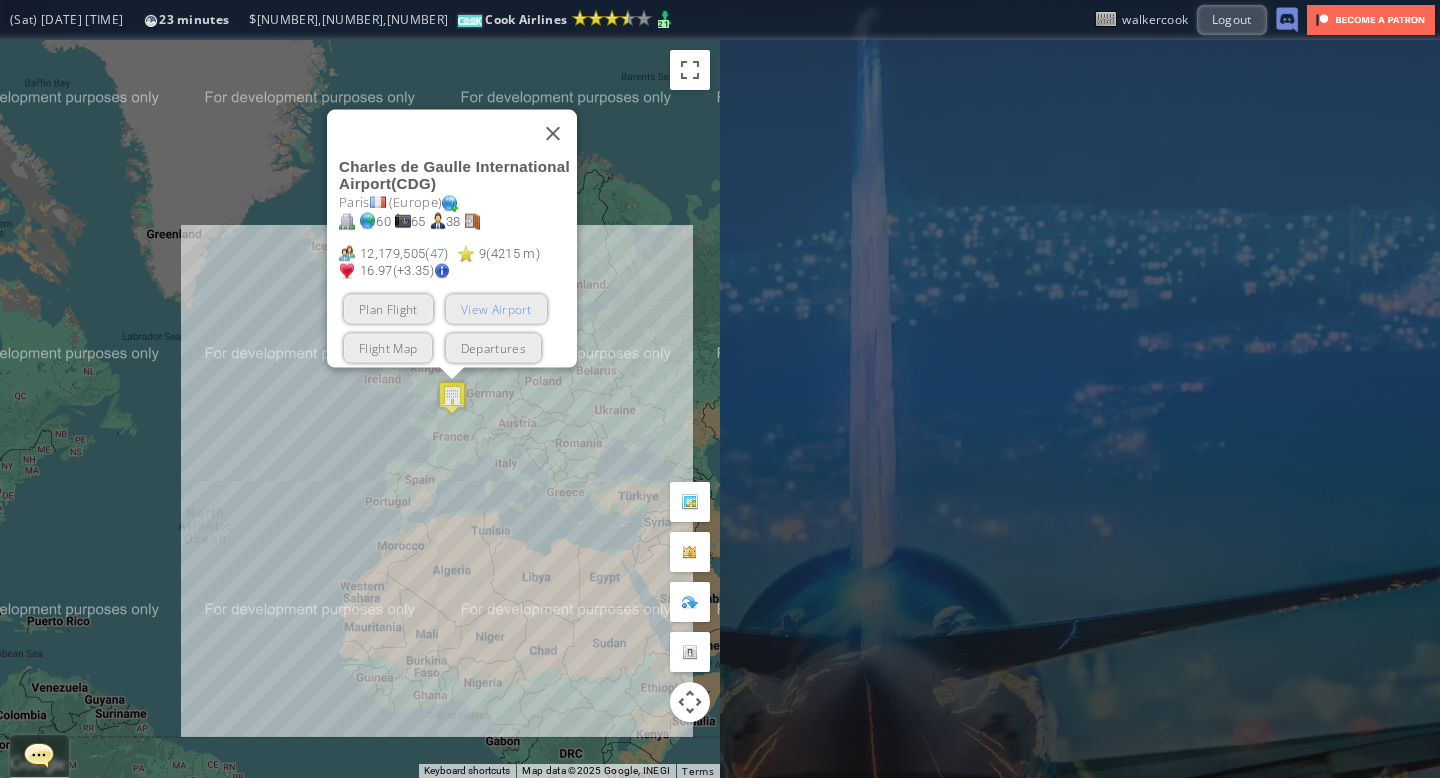 click on "View Airport" at bounding box center (496, 309) 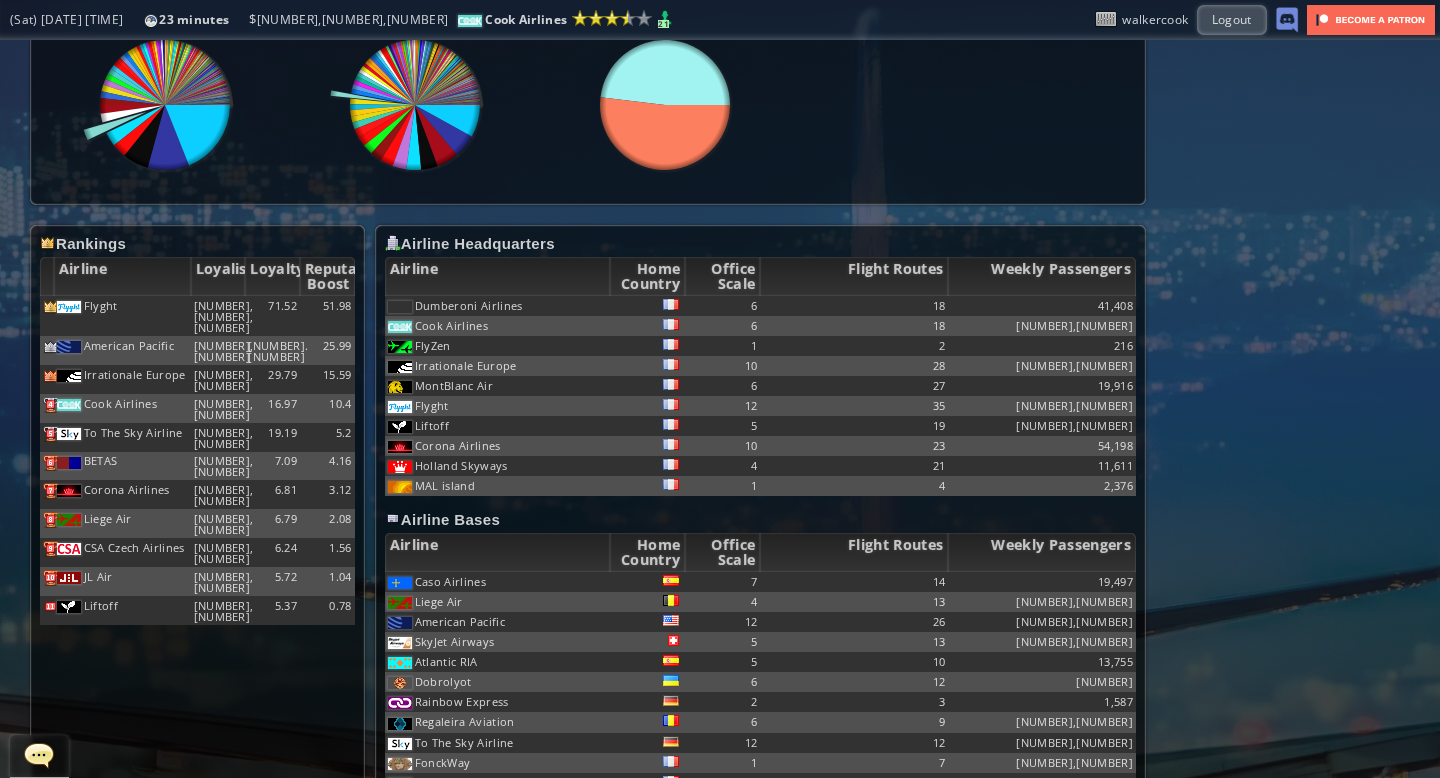 scroll, scrollTop: 0, scrollLeft: 0, axis: both 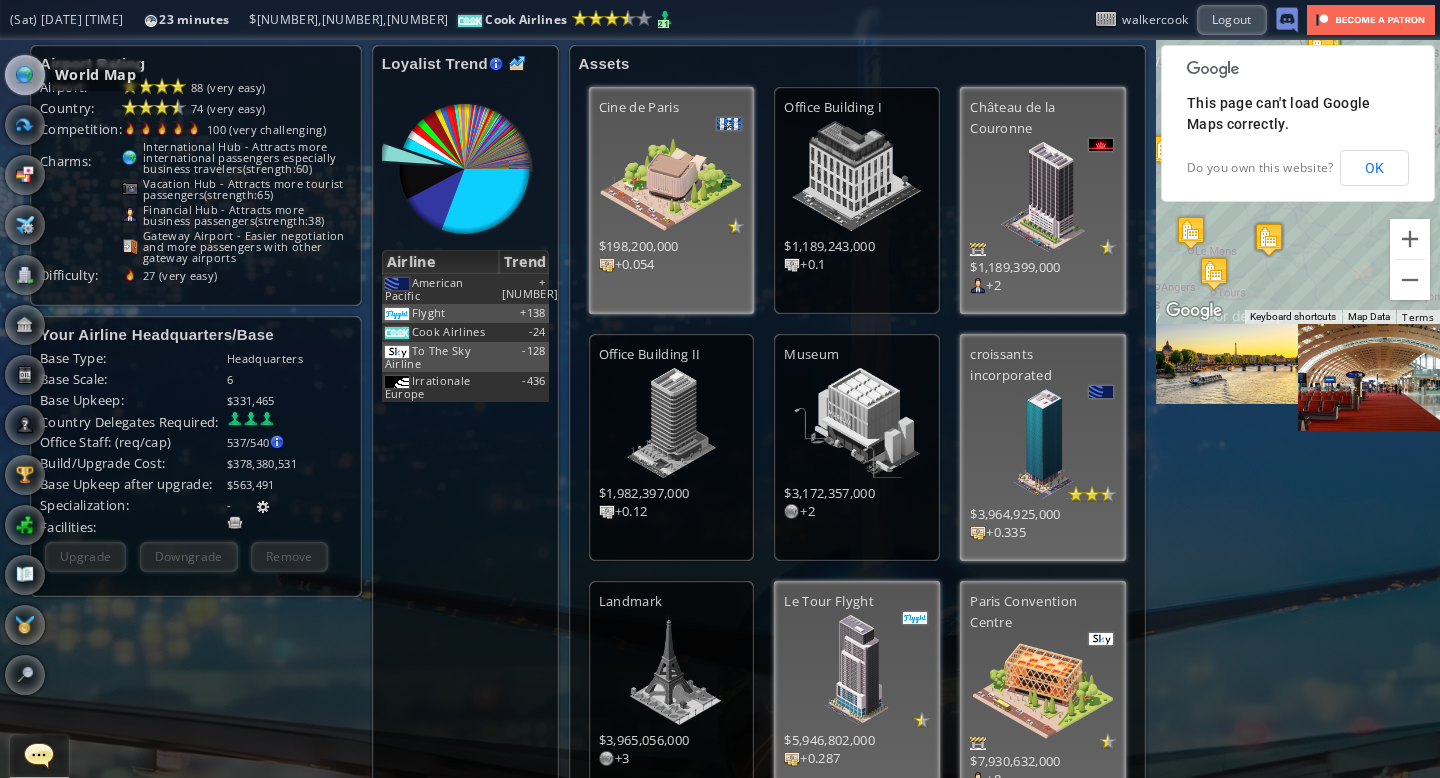 click at bounding box center (25, 75) 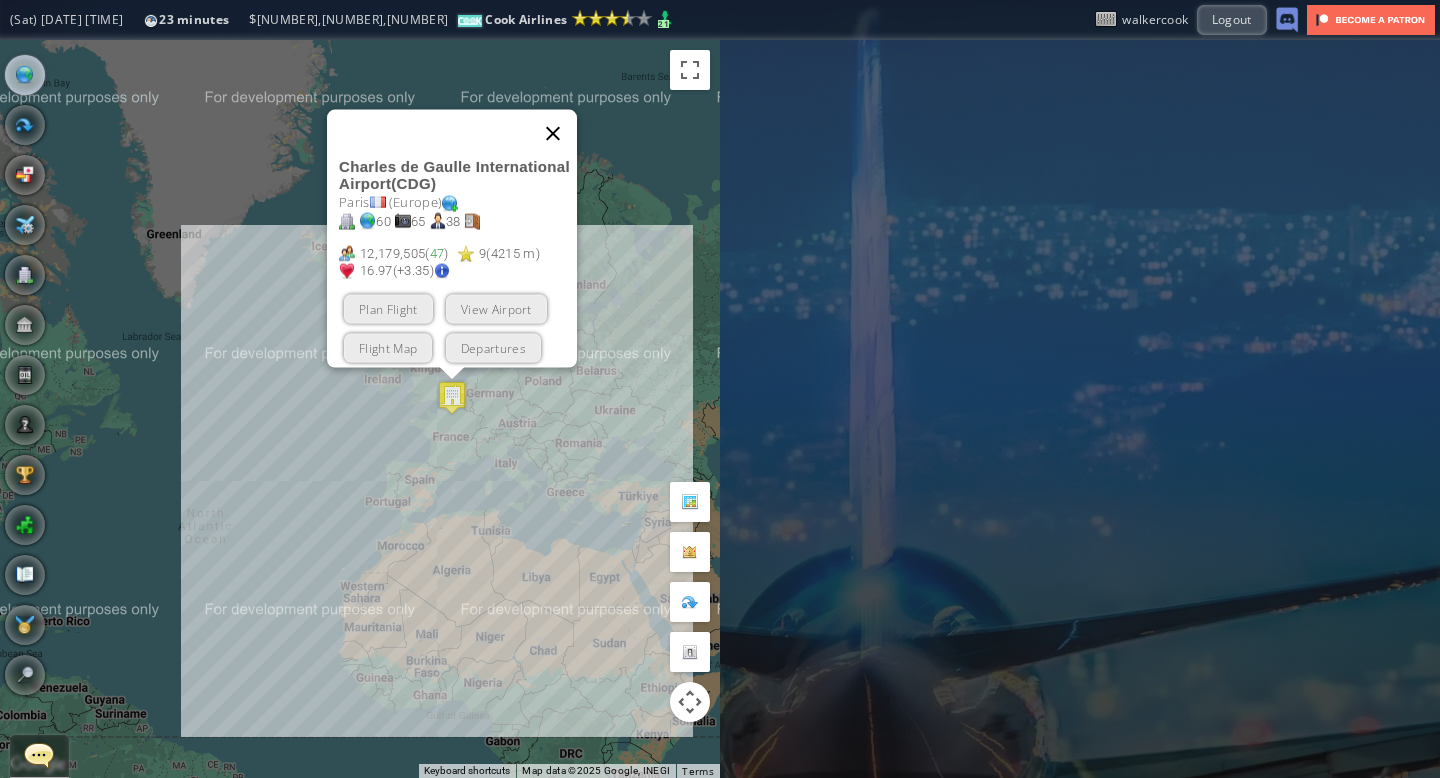 click at bounding box center (553, 134) 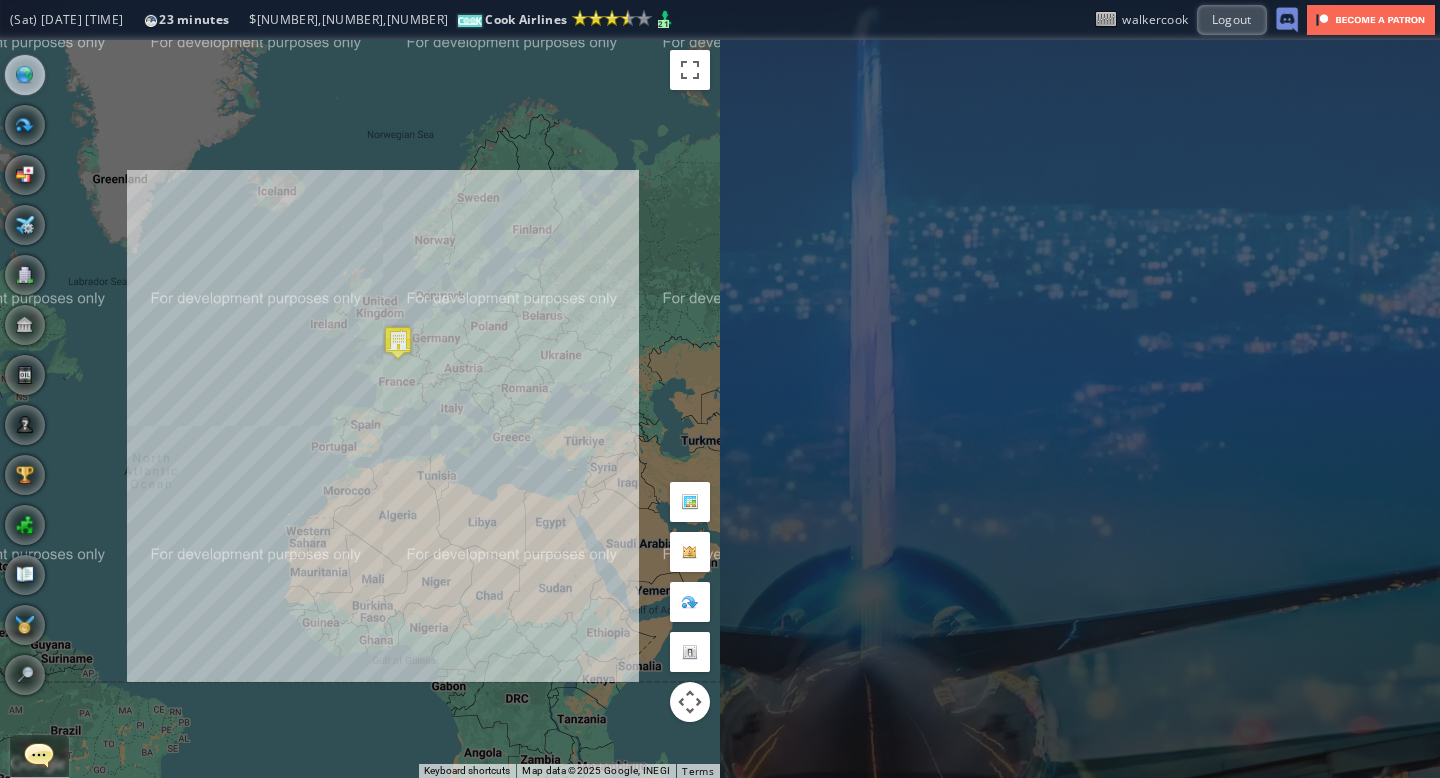 drag, startPoint x: 601, startPoint y: 272, endPoint x: 546, endPoint y: 215, distance: 79.20859 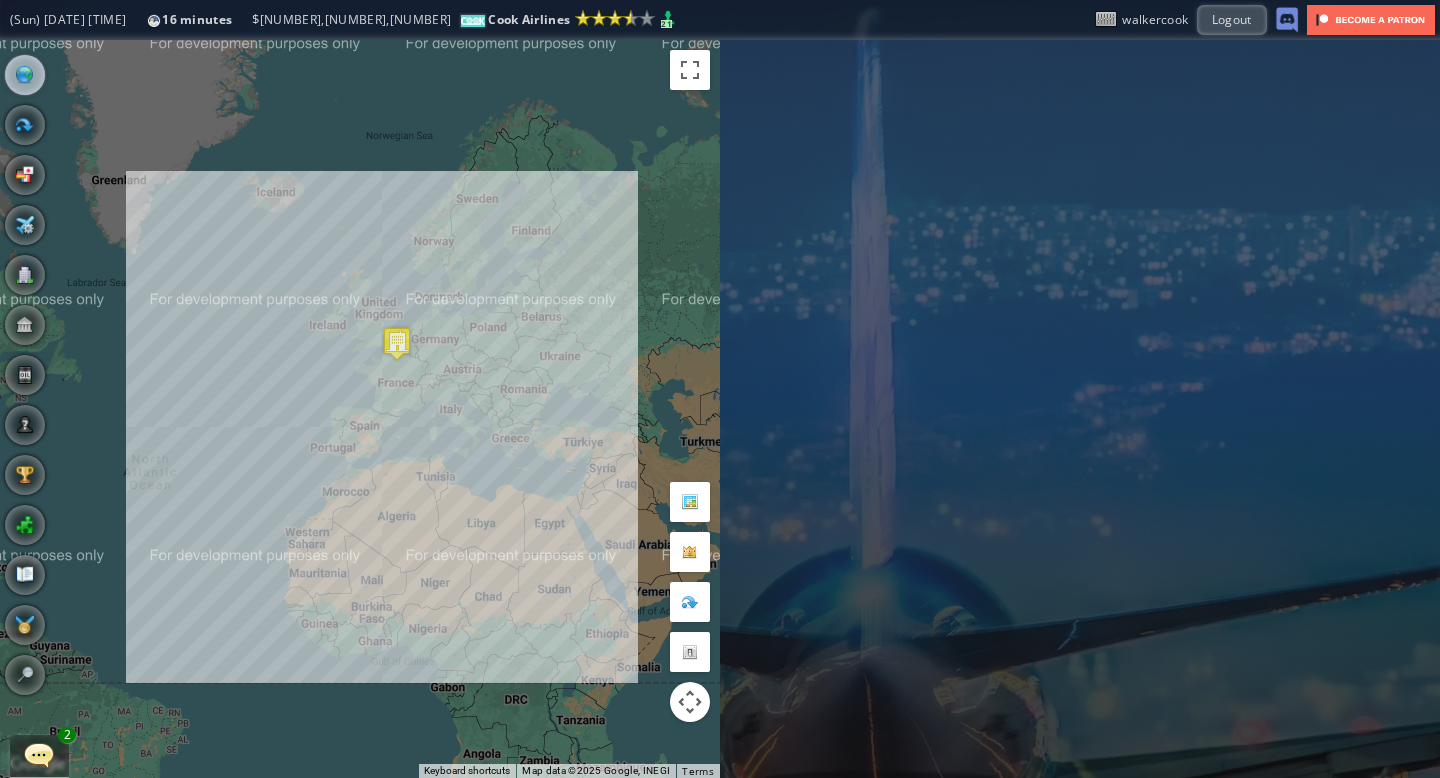 click at bounding box center (39, 755) 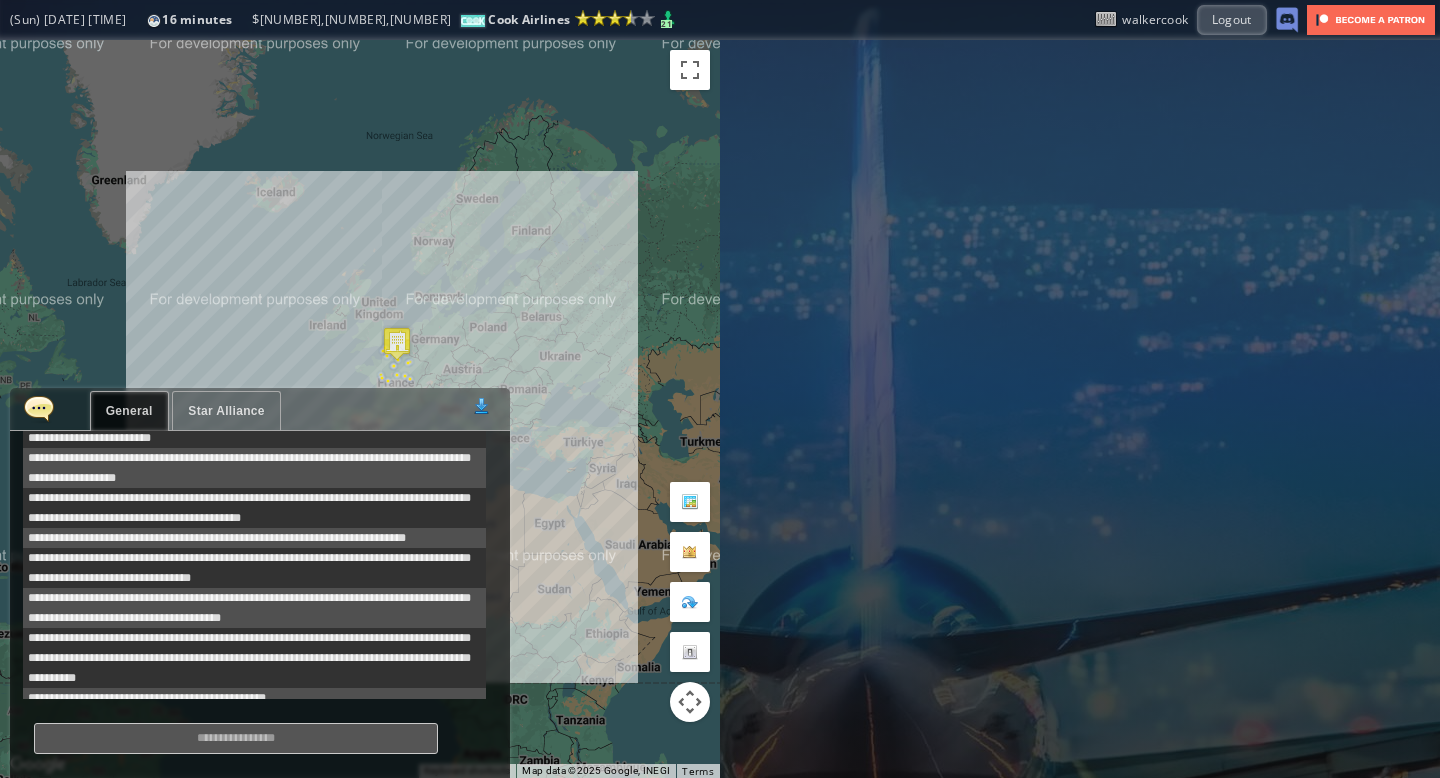 scroll, scrollTop: 578, scrollLeft: 0, axis: vertical 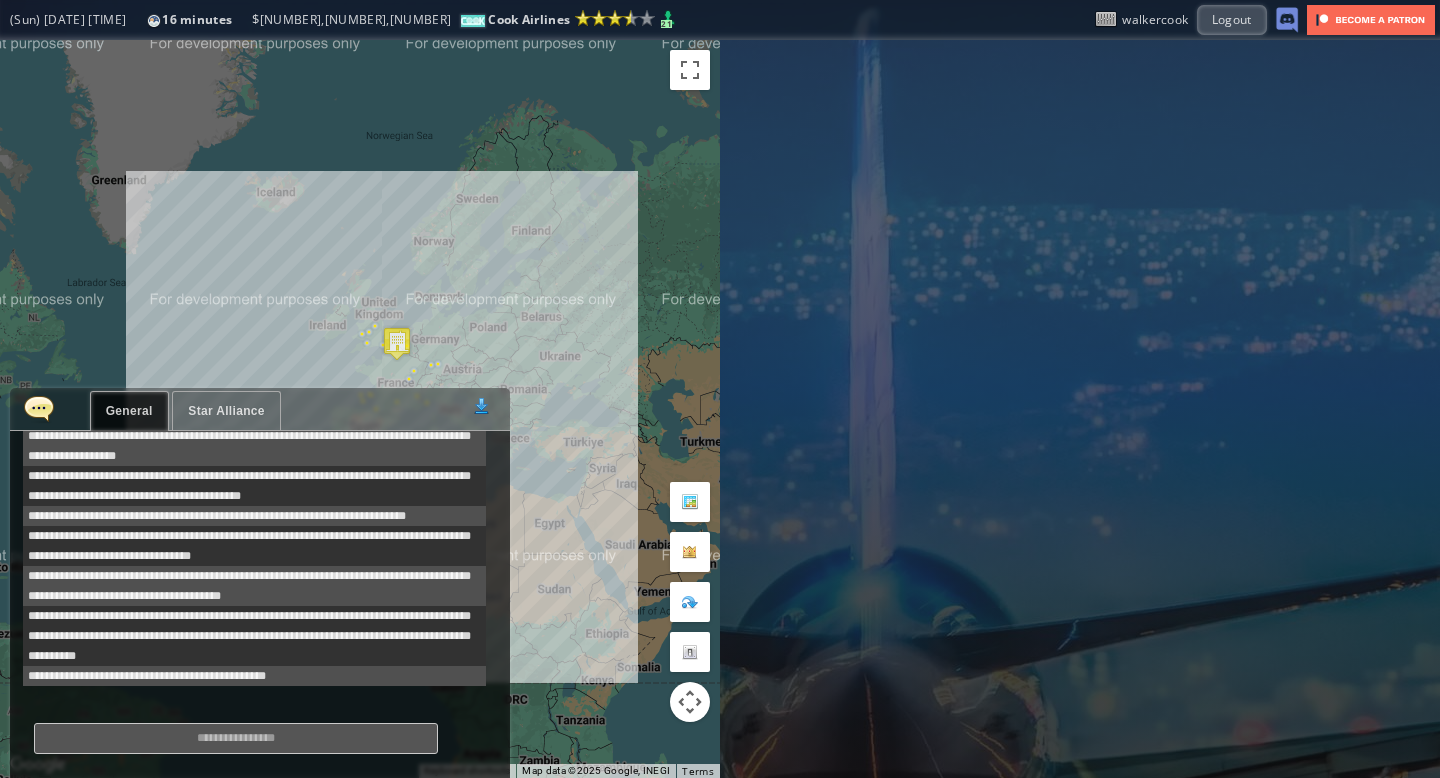 click at bounding box center [39, 408] 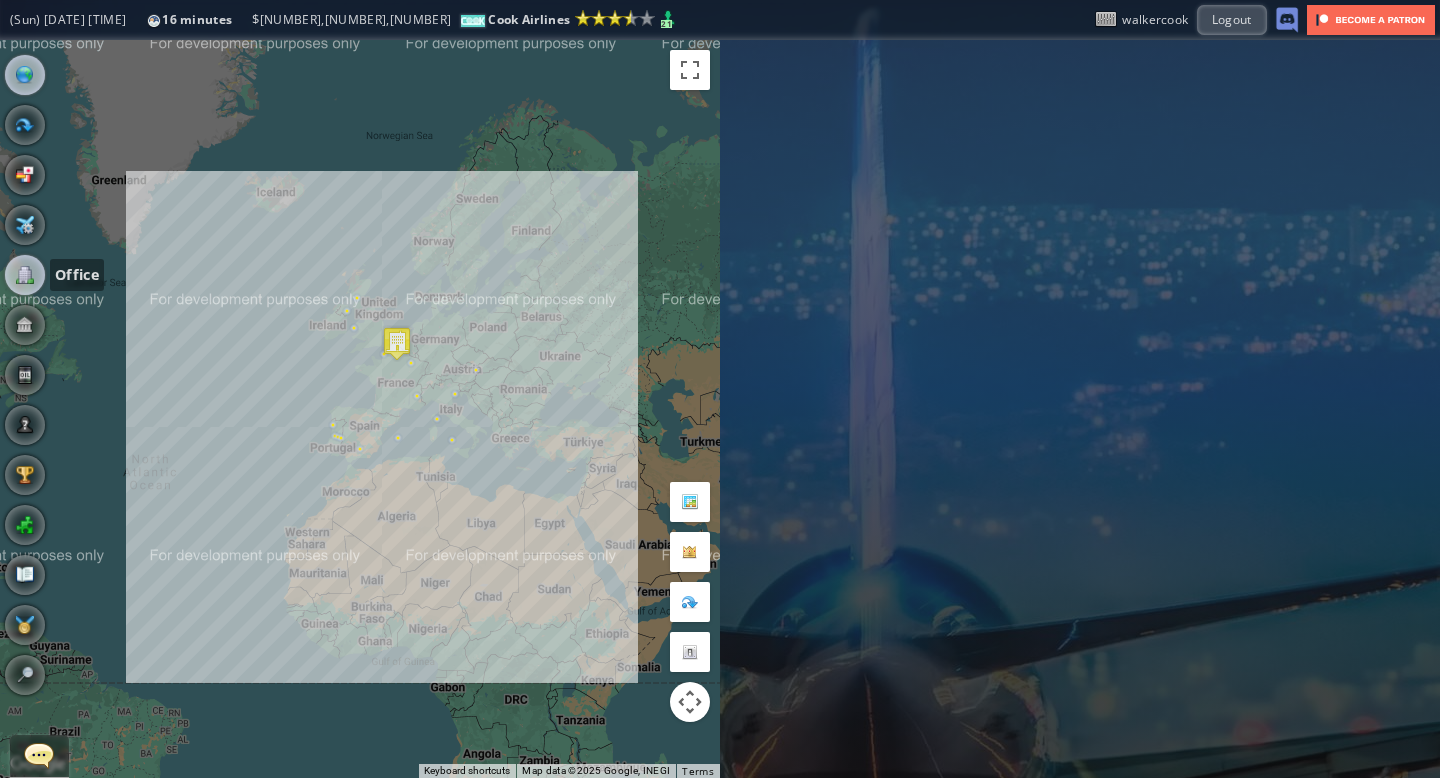 click at bounding box center [25, 275] 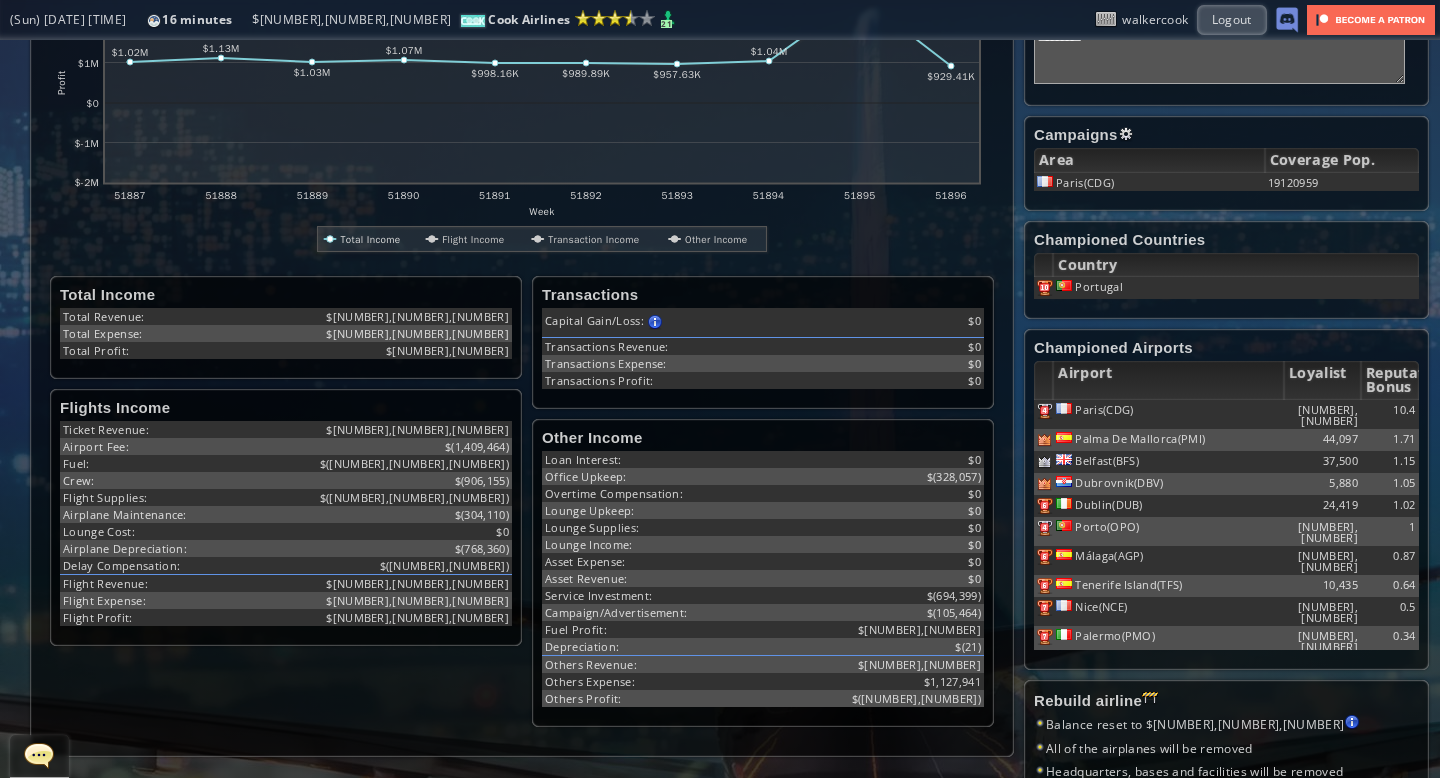 scroll, scrollTop: 400, scrollLeft: 0, axis: vertical 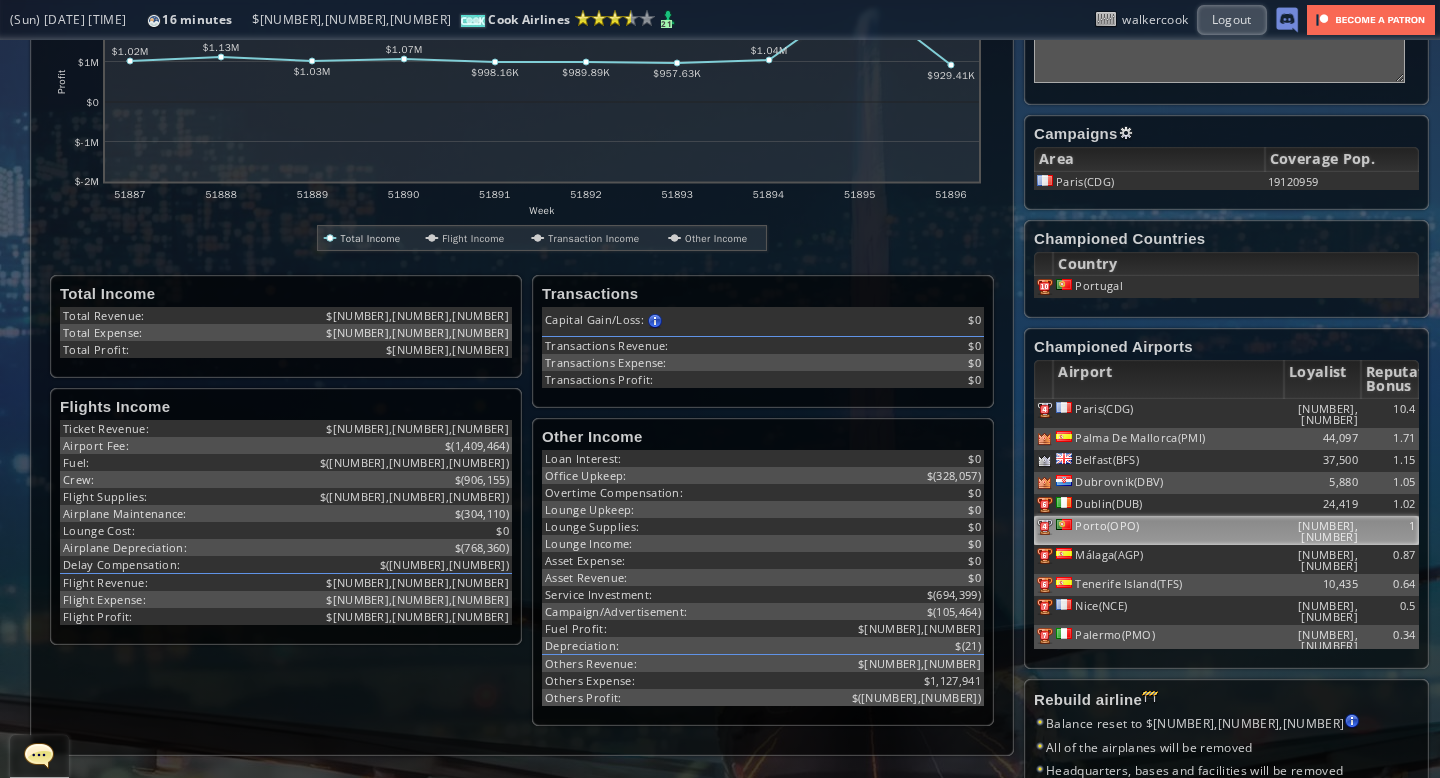 click on "[NUMBER],[NUMBER]" at bounding box center [1322, 413] 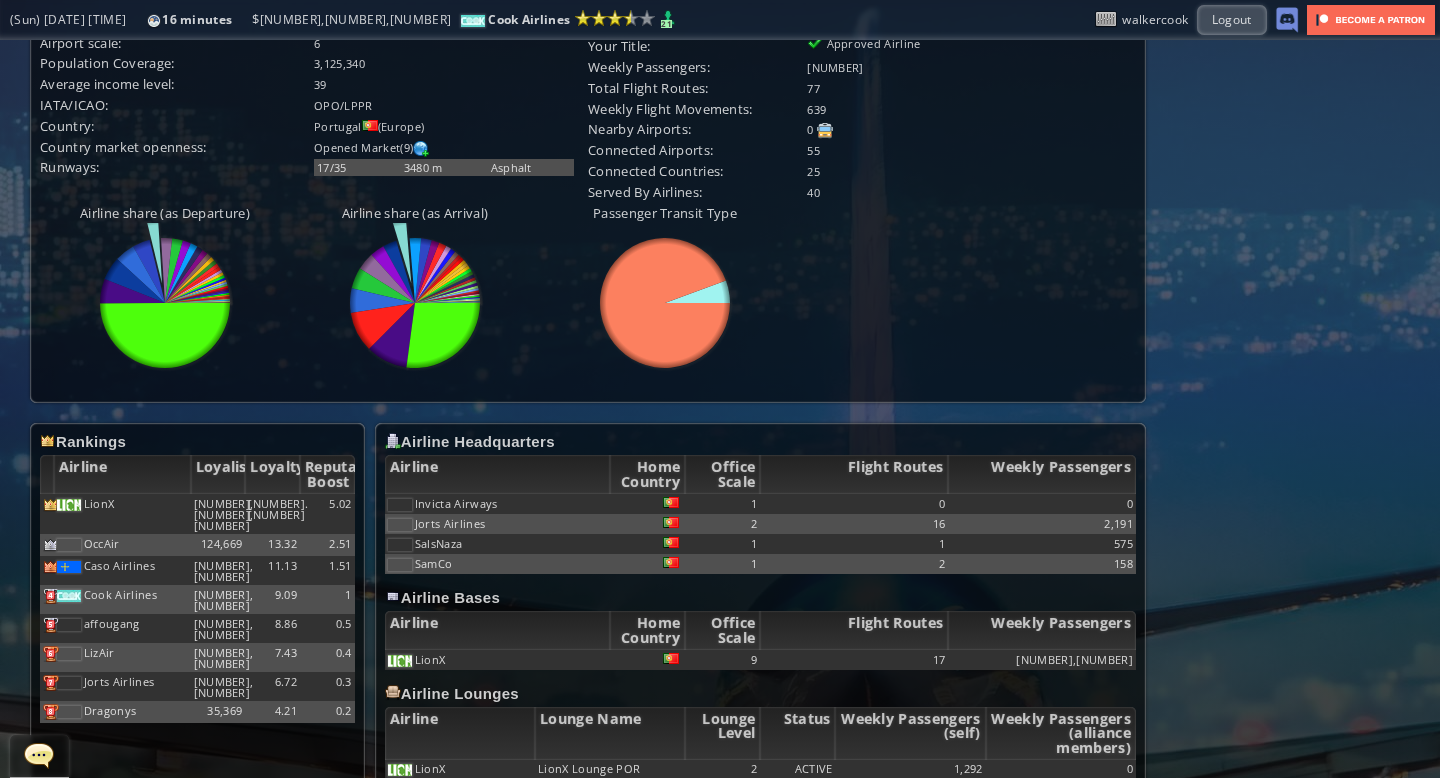 scroll, scrollTop: 0, scrollLeft: 0, axis: both 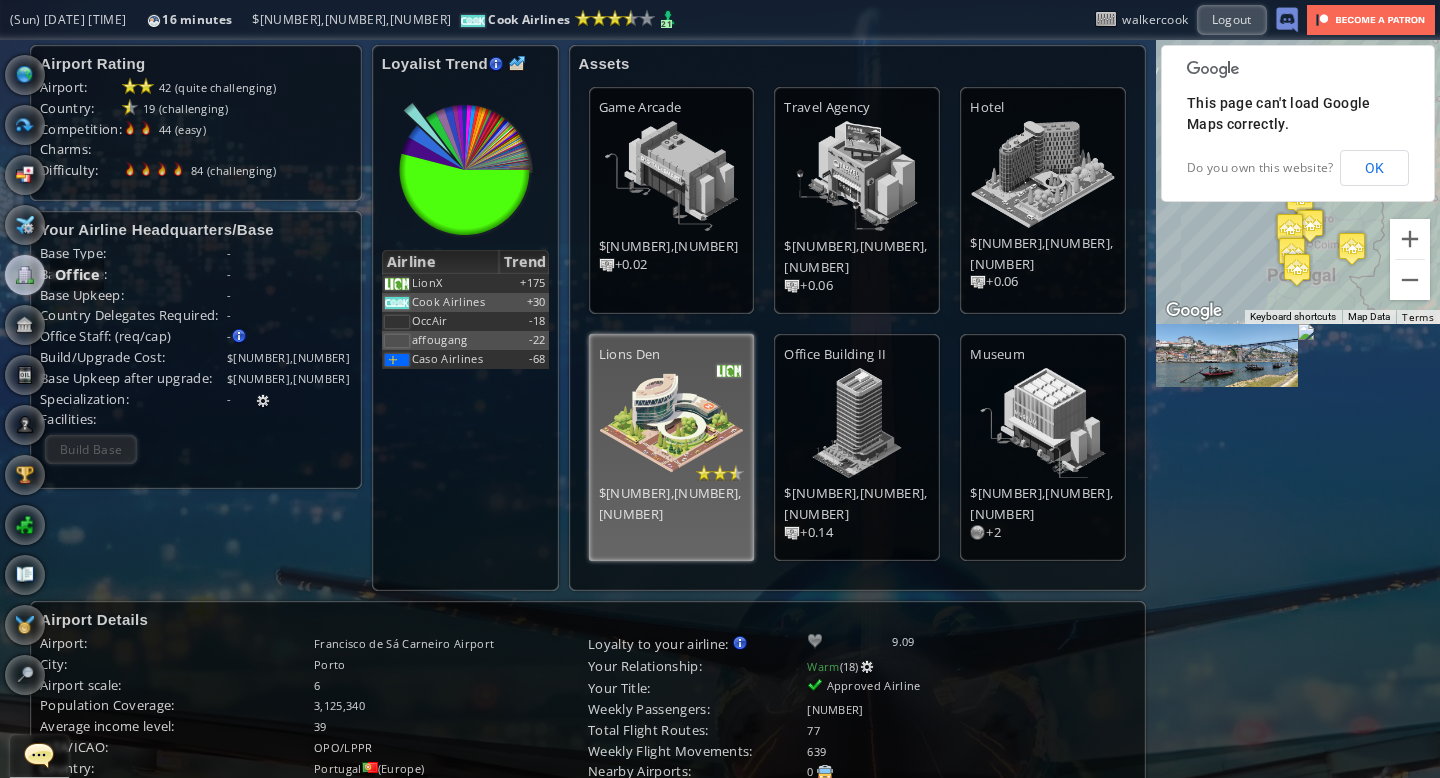 click at bounding box center (25, 275) 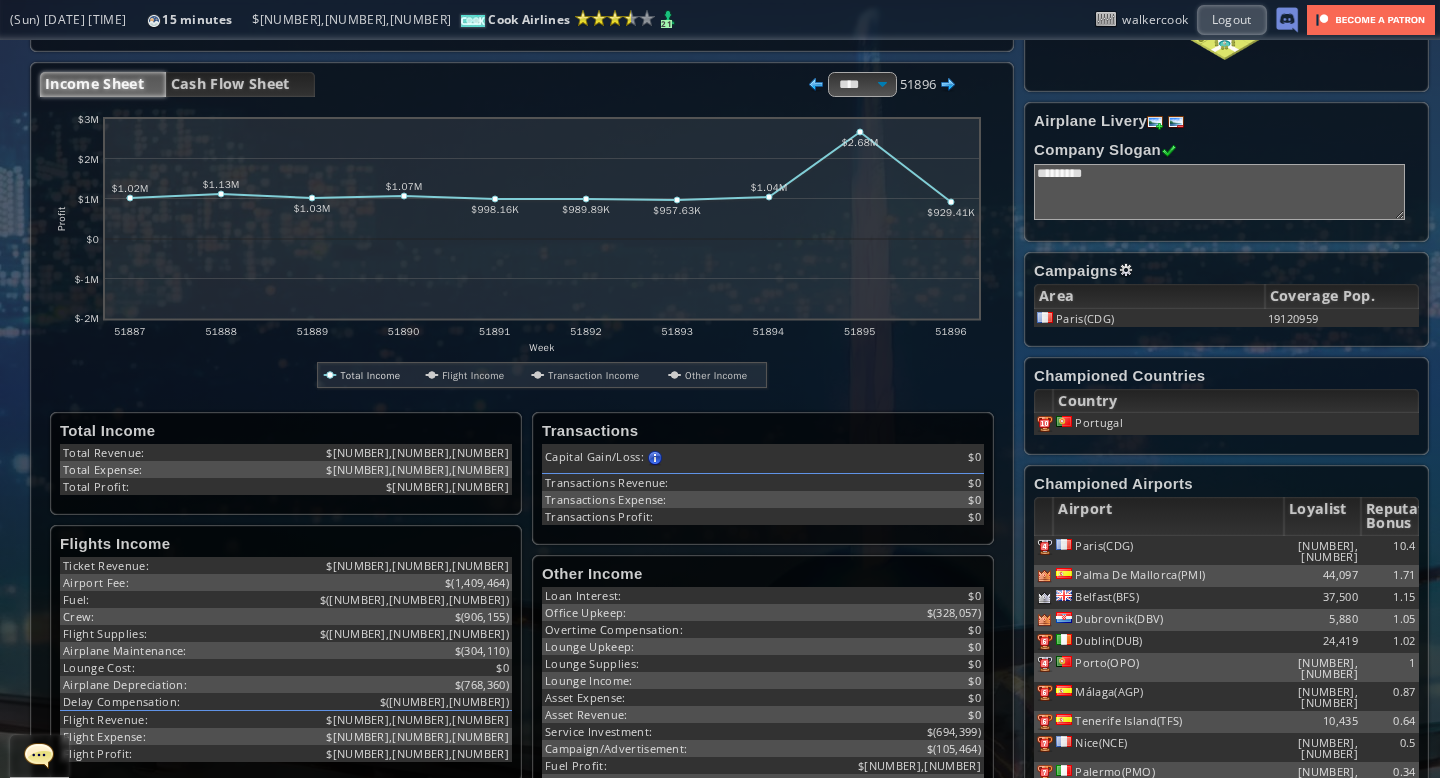 scroll, scrollTop: 0, scrollLeft: 0, axis: both 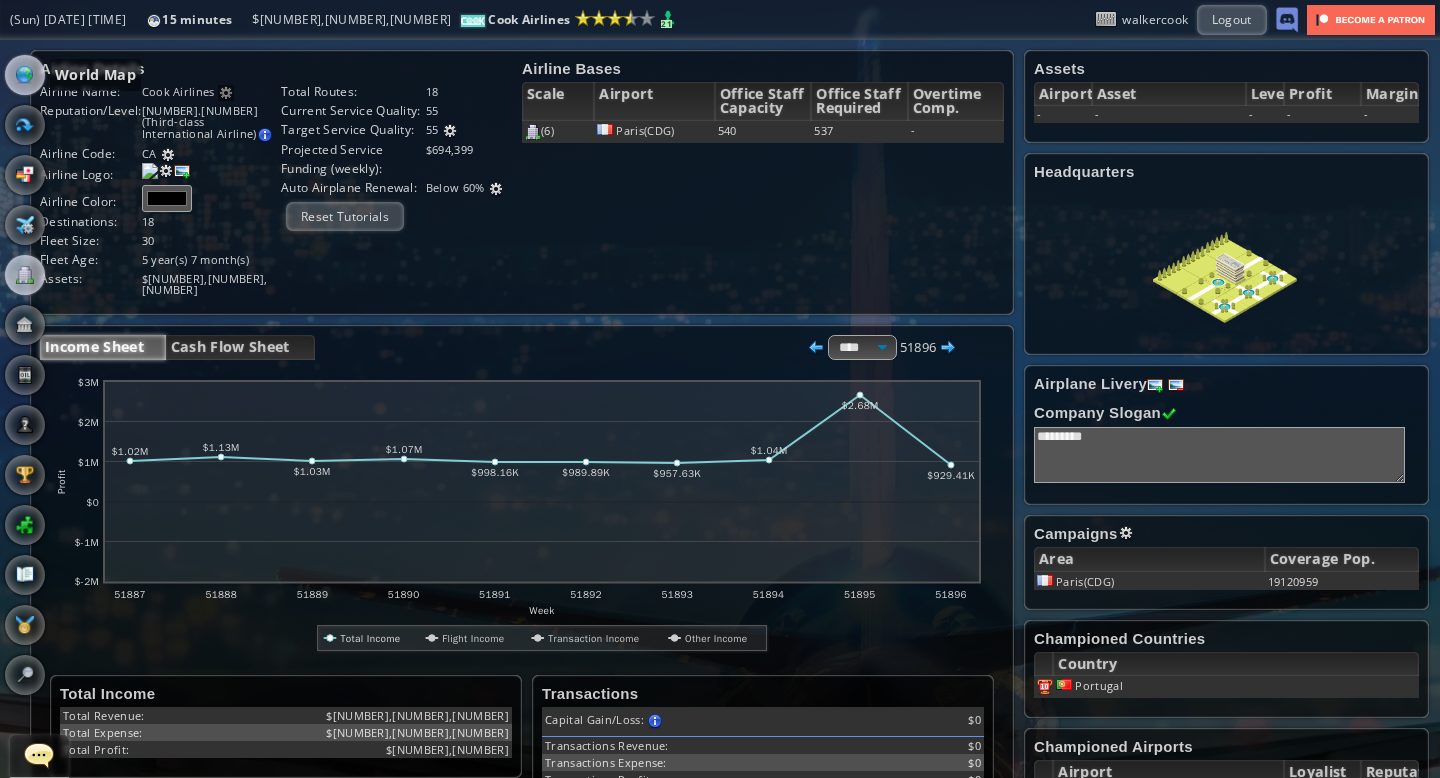 click at bounding box center [25, 75] 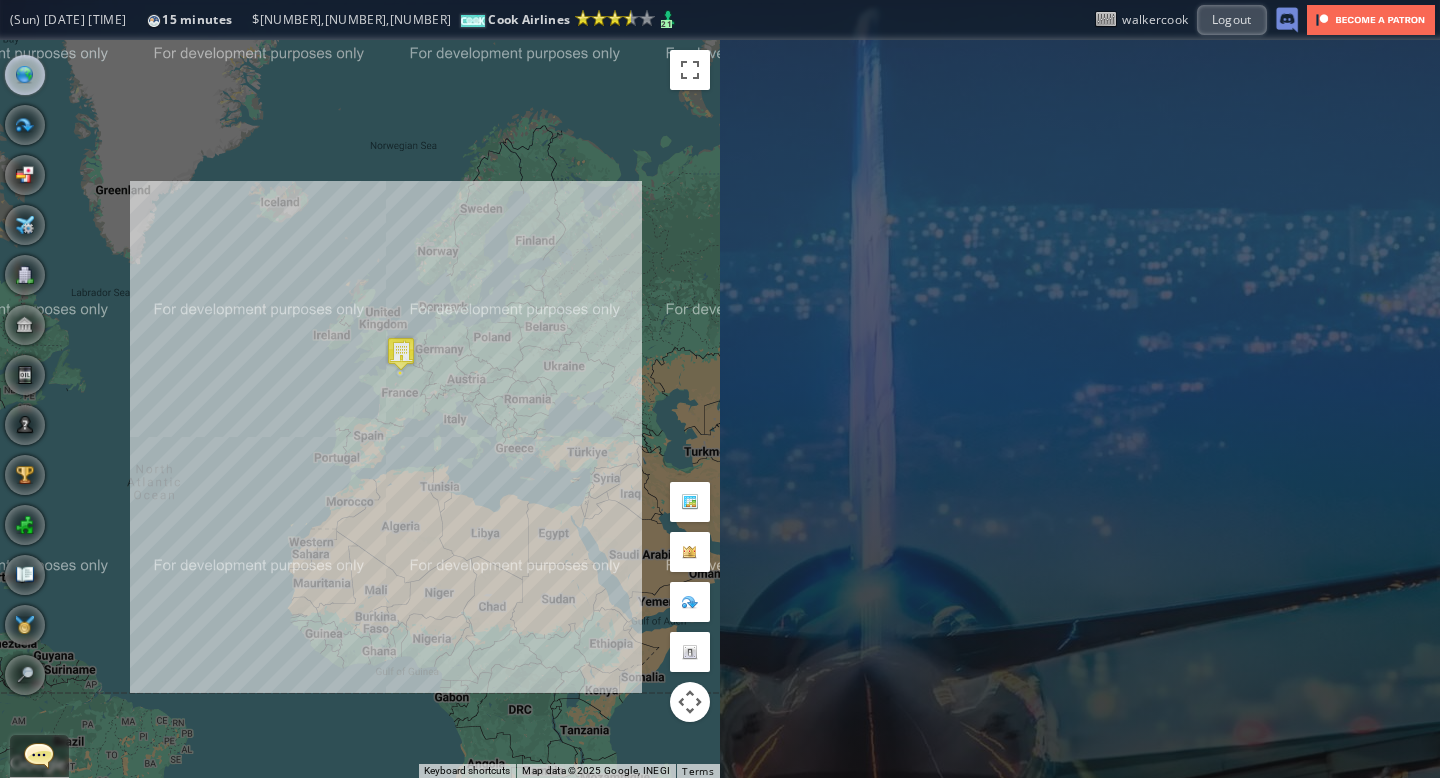 drag, startPoint x: 482, startPoint y: 270, endPoint x: 486, endPoint y: 280, distance: 10.770329 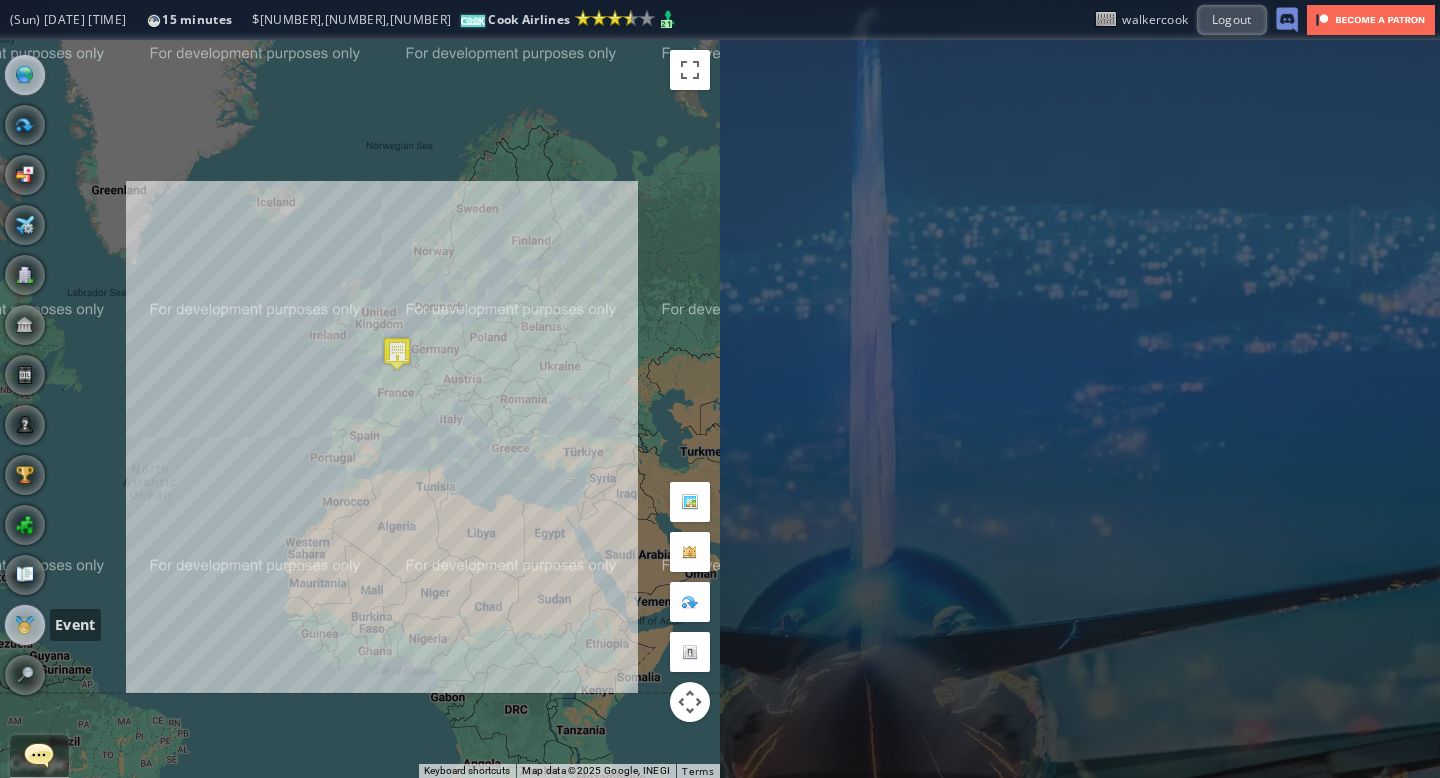 click at bounding box center (25, 625) 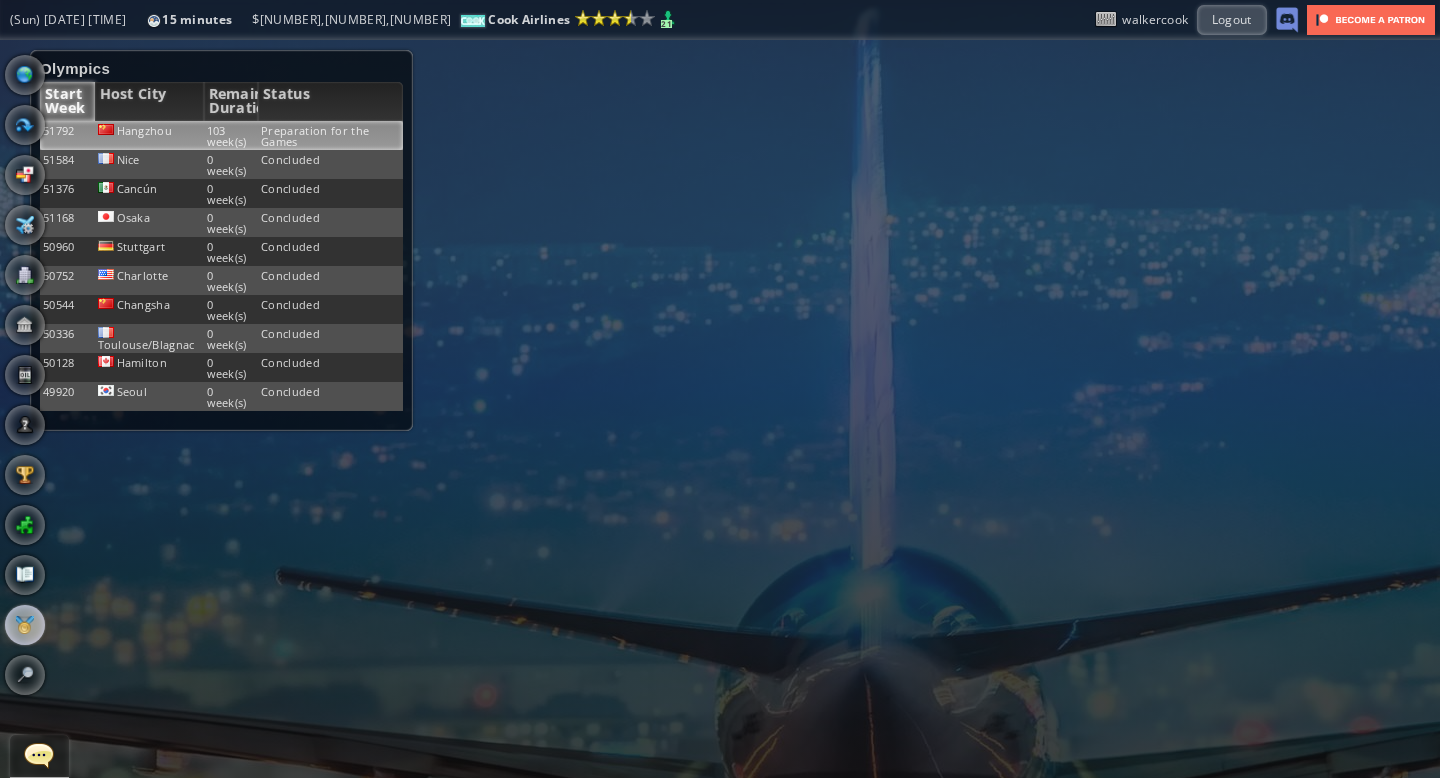 click on "Preparation for the Games" at bounding box center [330, 135] 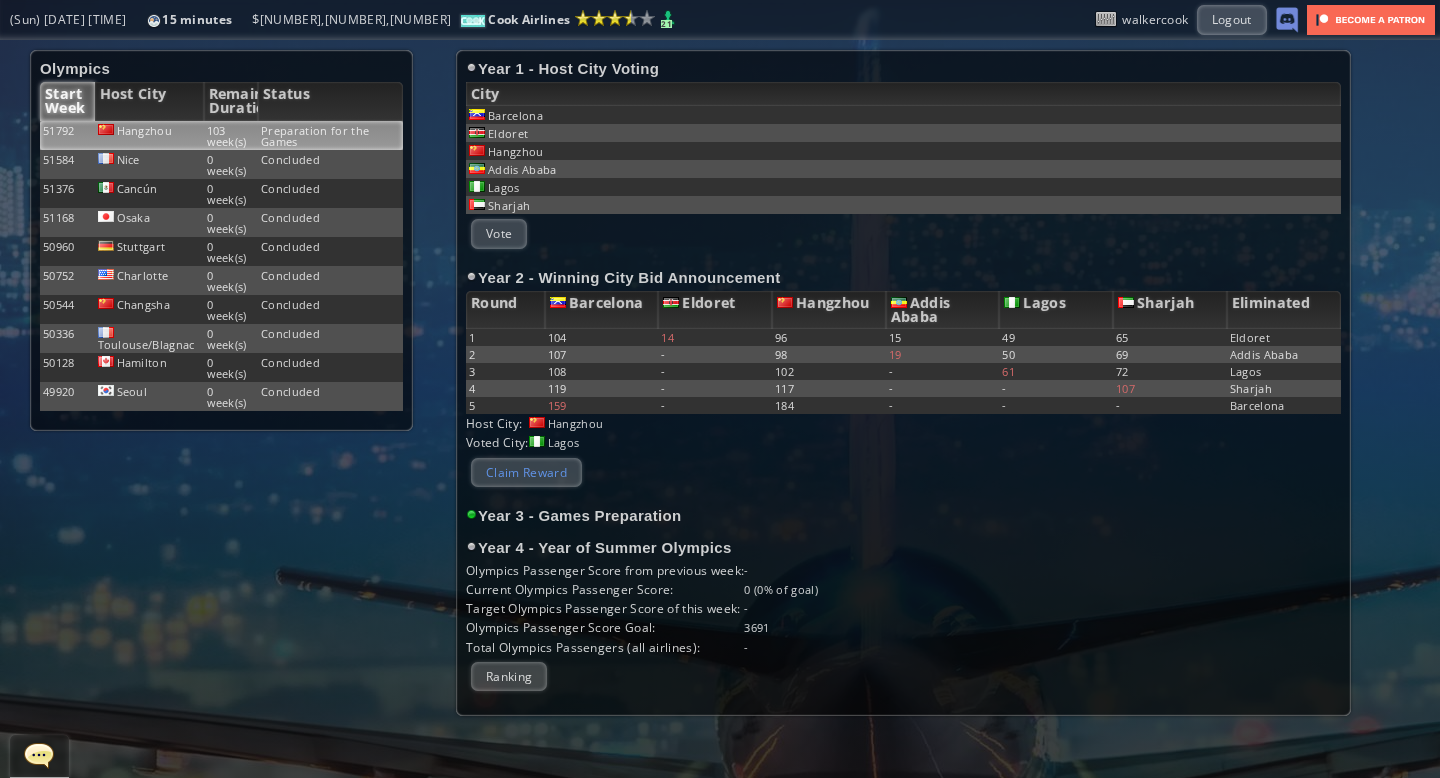 click on "Claim Reward" at bounding box center (526, 472) 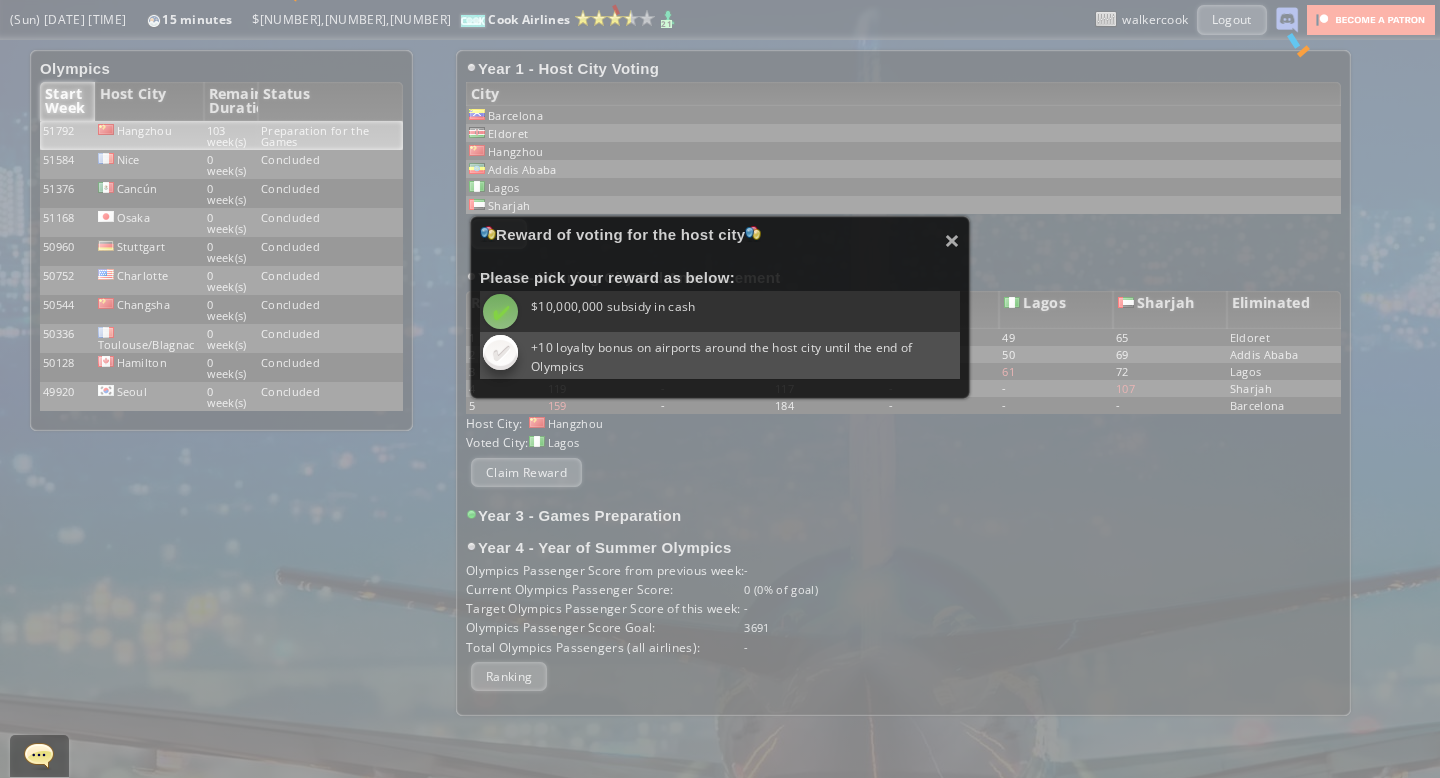 click at bounding box center (500, 311) 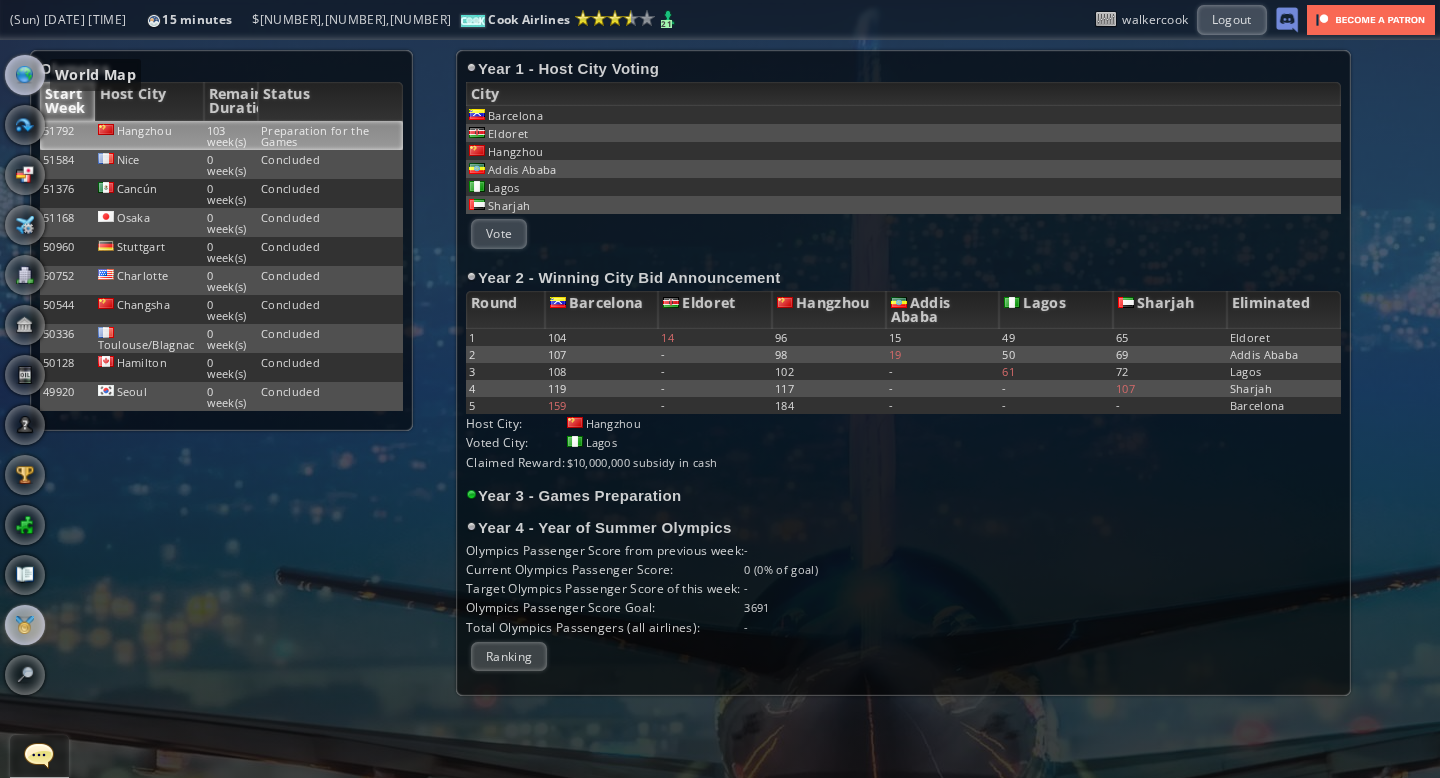 click at bounding box center [25, 75] 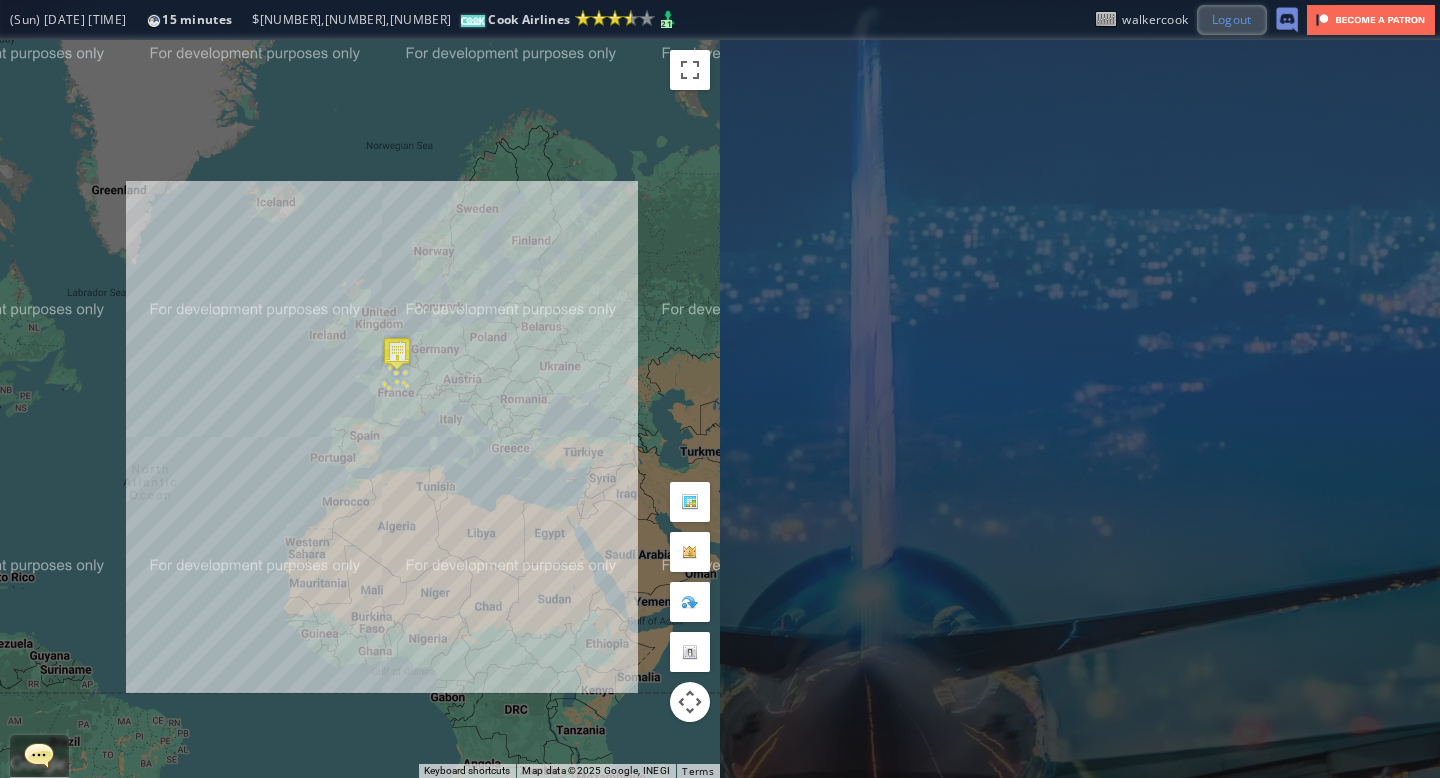 click on "Logout" at bounding box center [1232, 19] 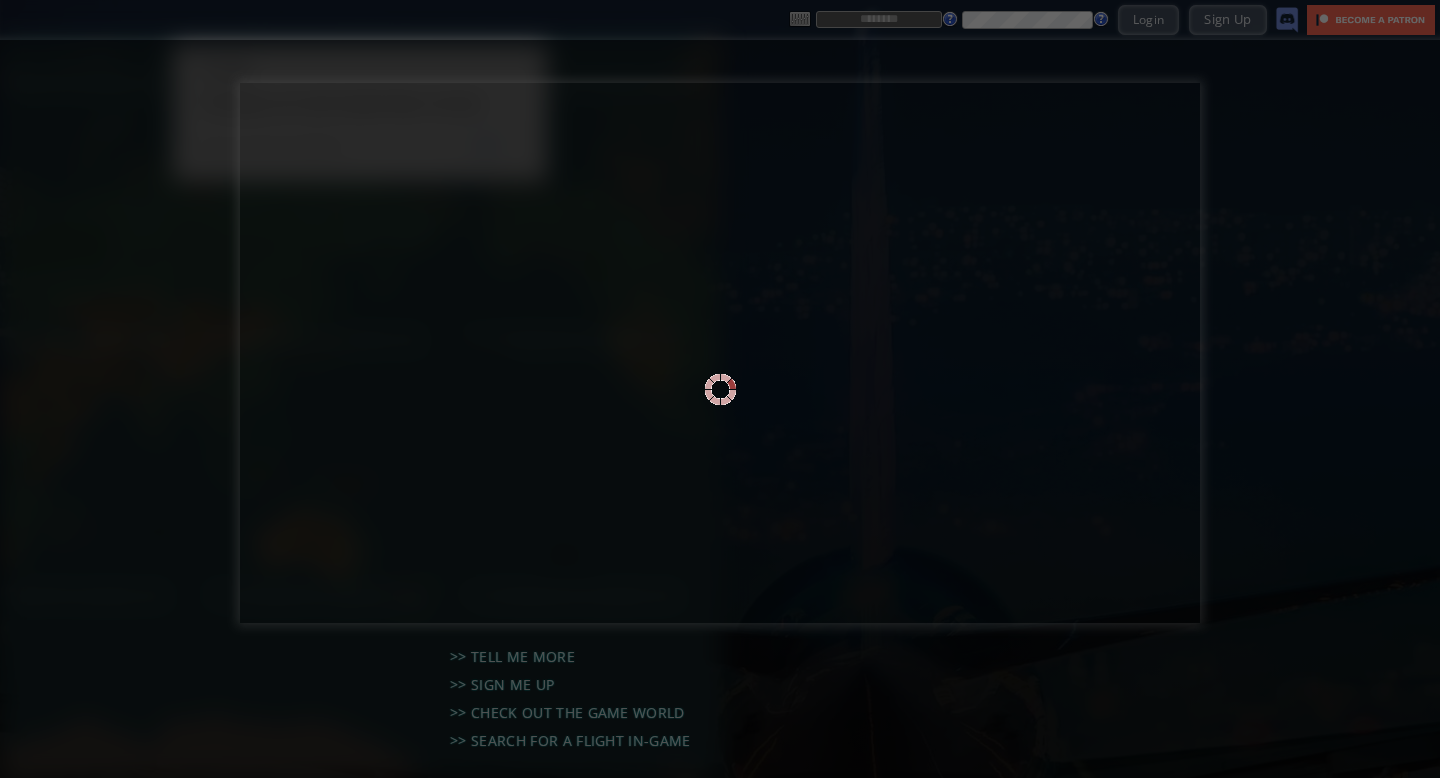 scroll, scrollTop: 0, scrollLeft: 0, axis: both 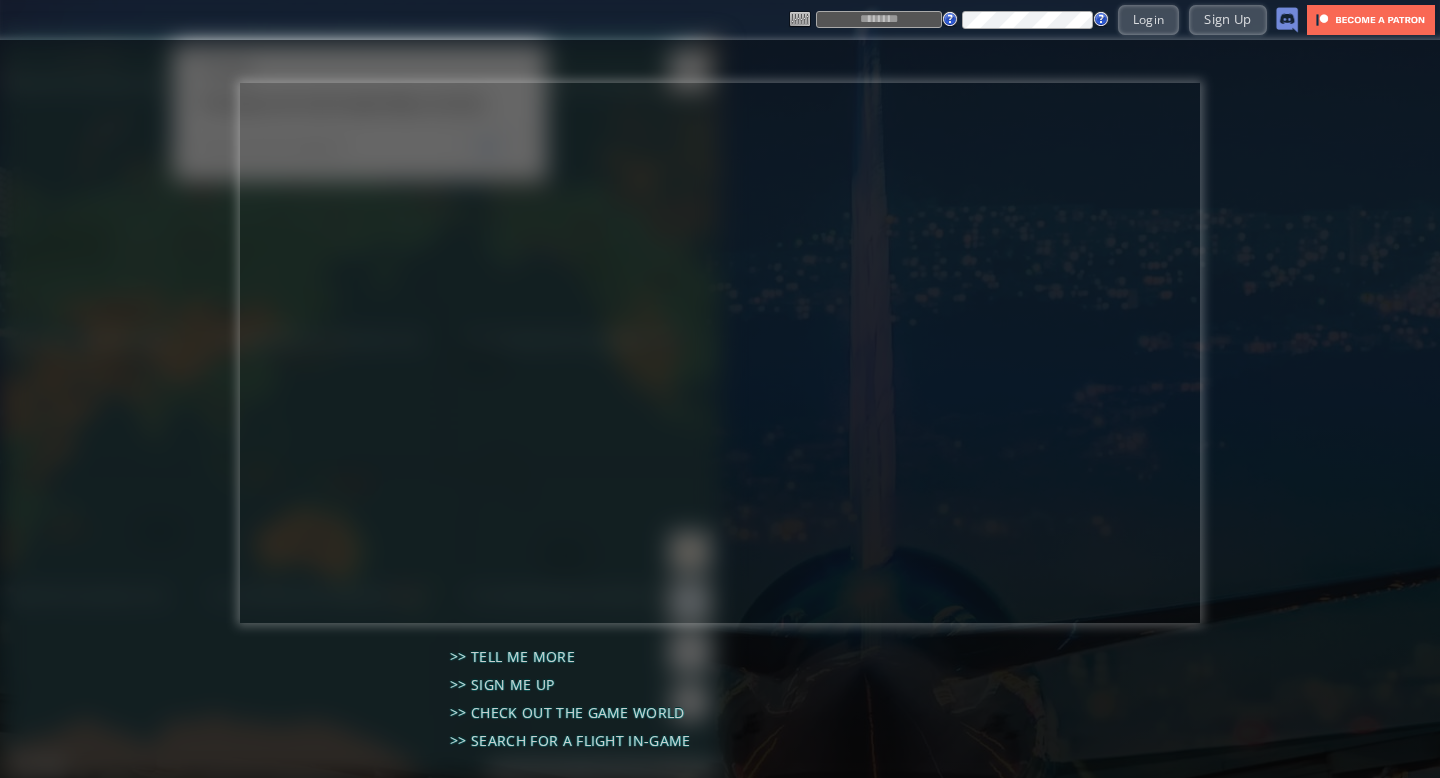 click at bounding box center (879, 19) 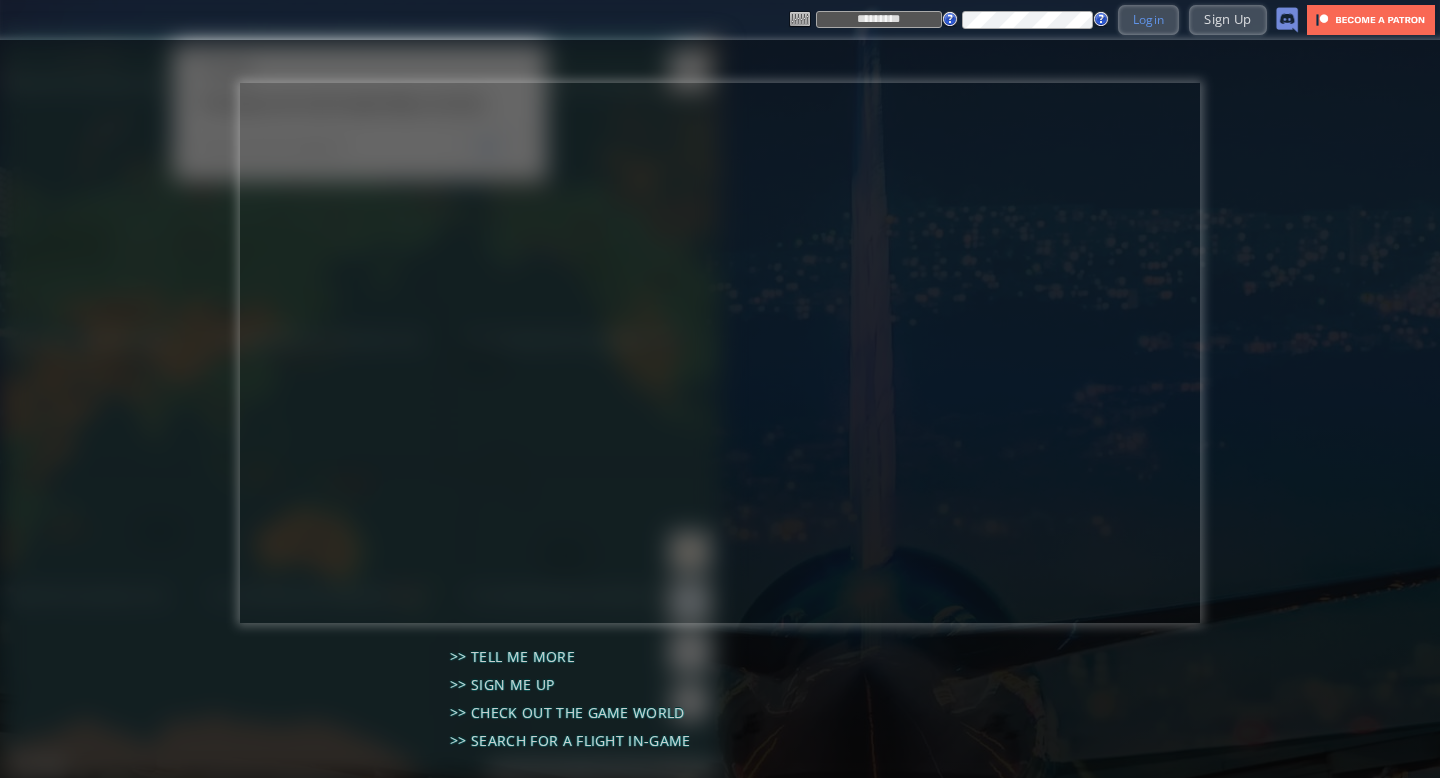 click on "Login" at bounding box center (1149, 19) 